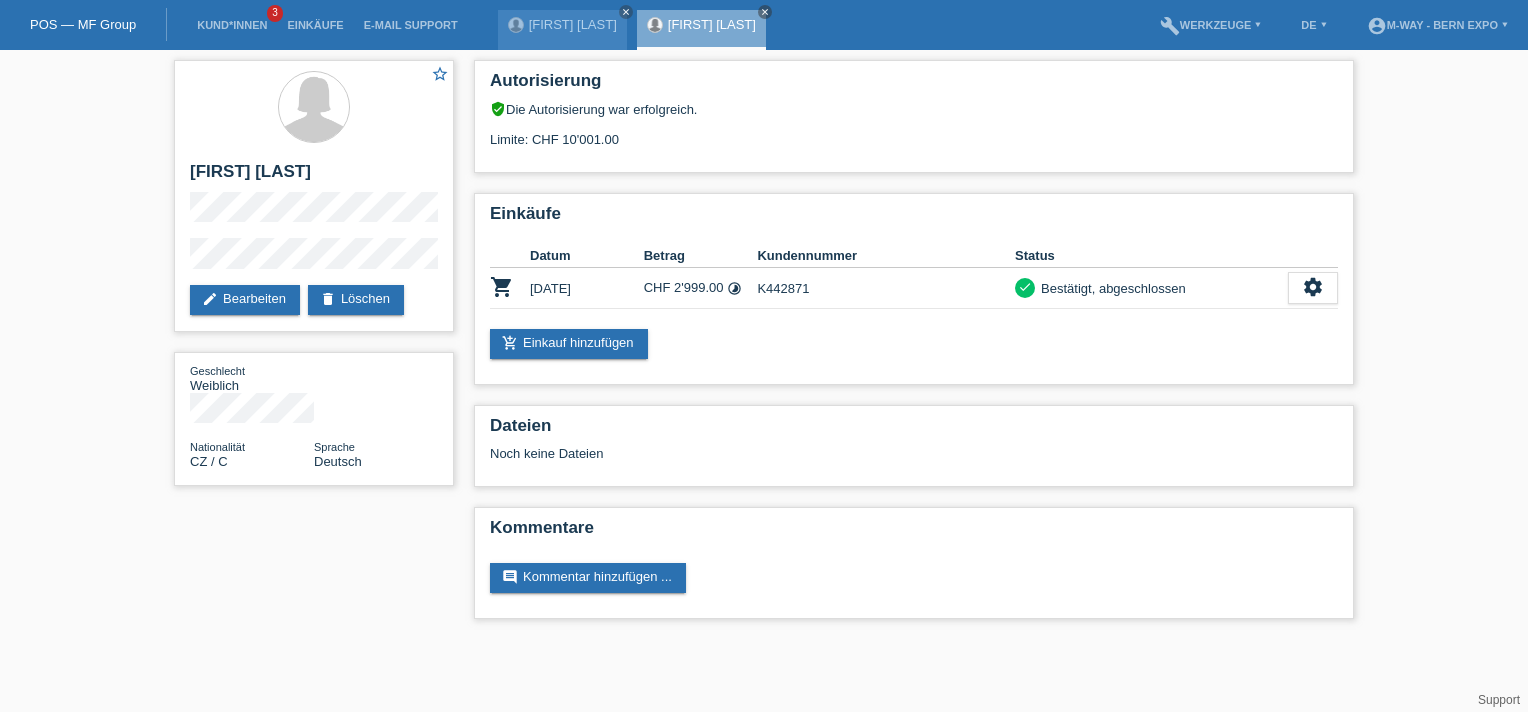 scroll, scrollTop: 0, scrollLeft: 0, axis: both 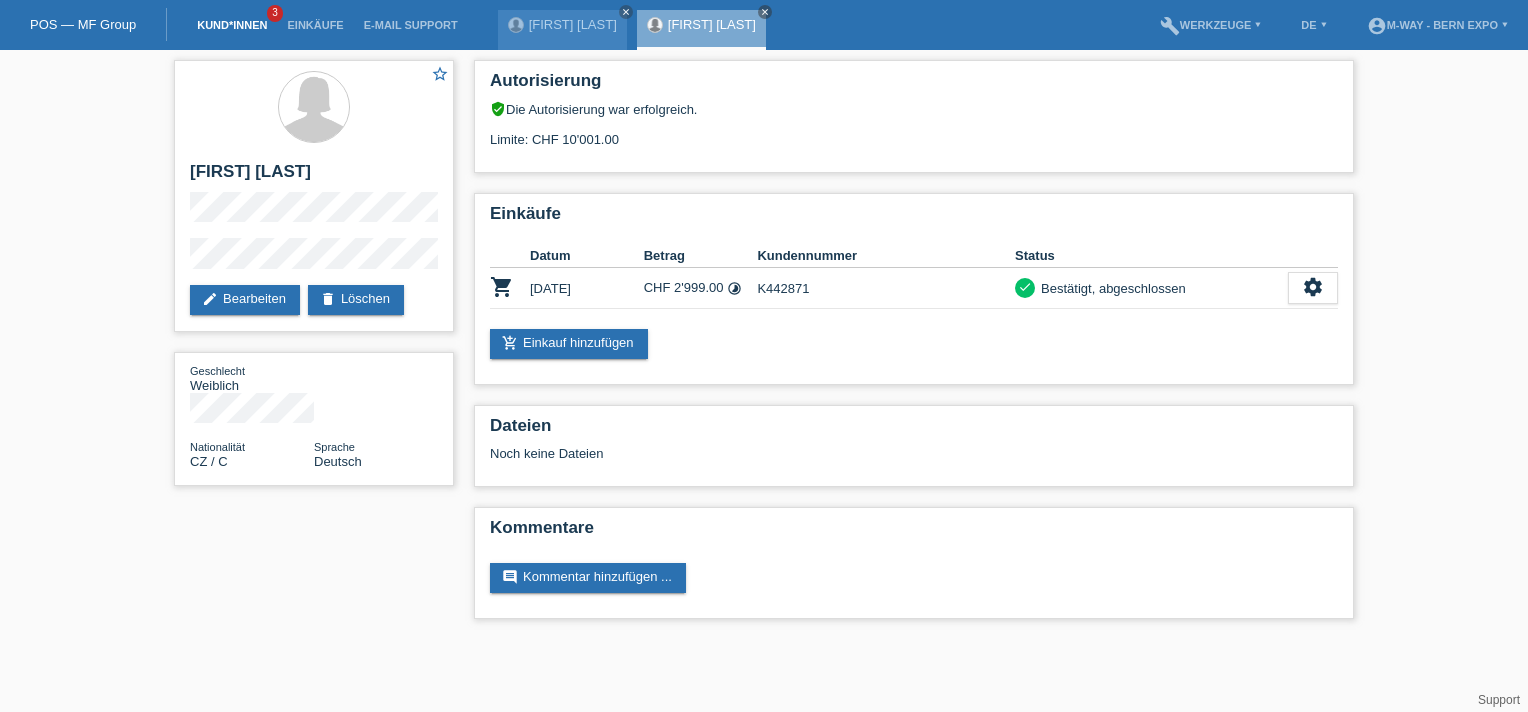 click on "Kund*innen" at bounding box center (232, 25) 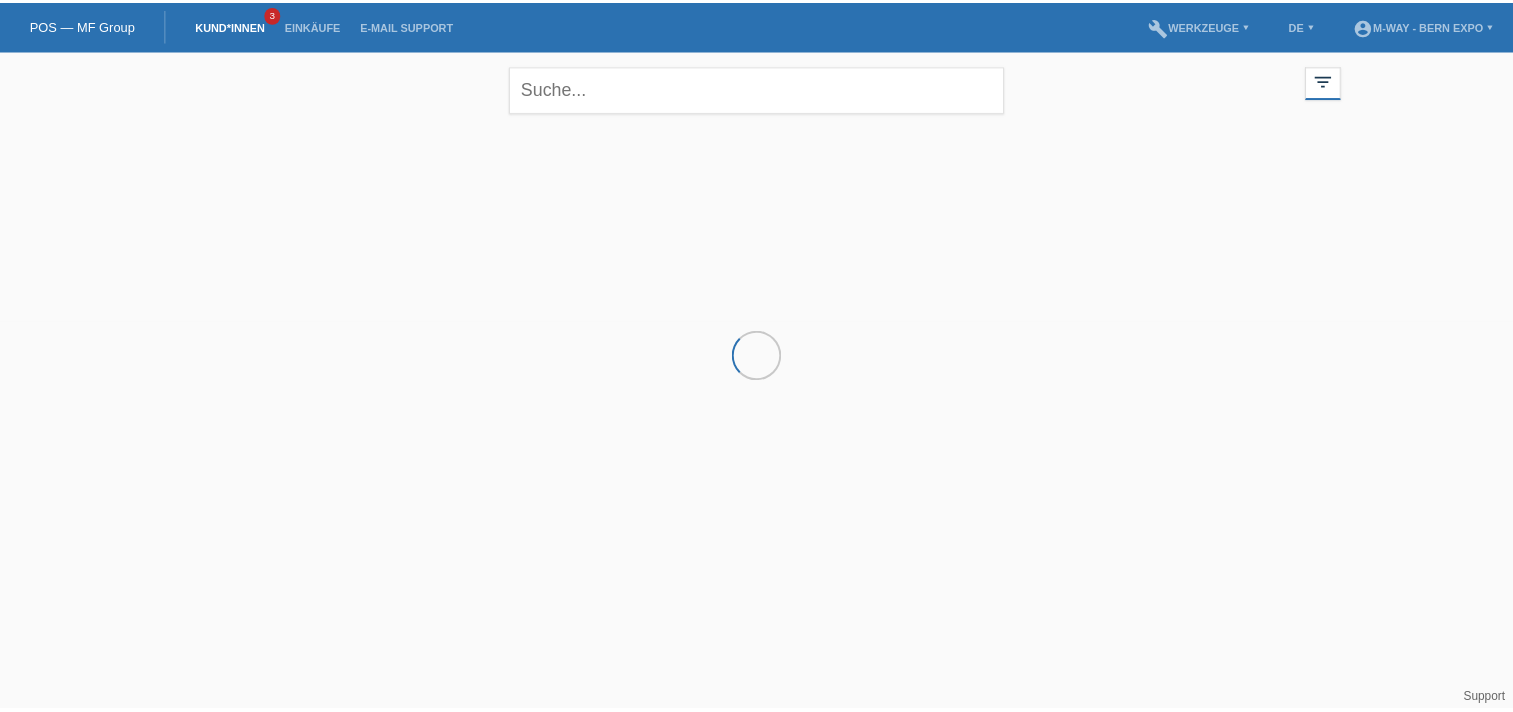 scroll, scrollTop: 0, scrollLeft: 0, axis: both 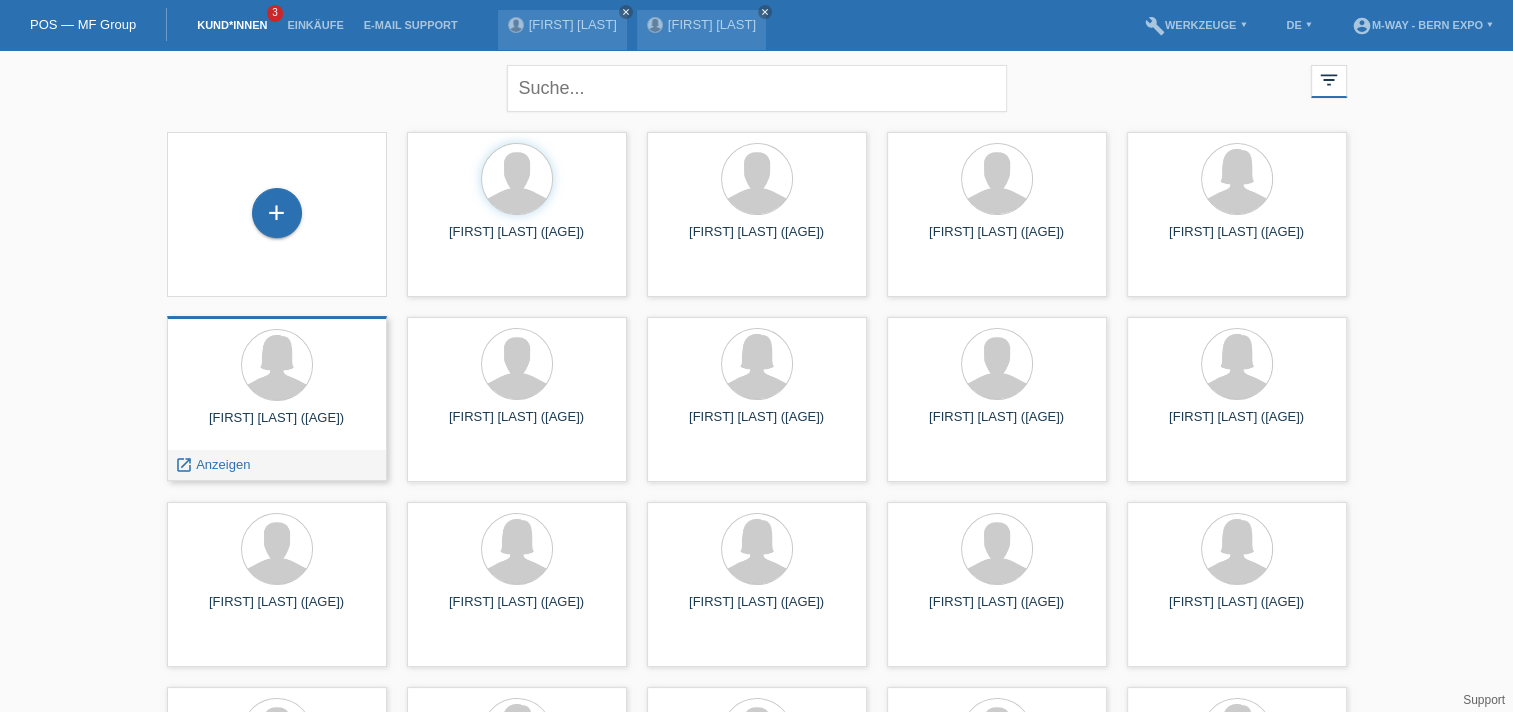 click on "Anzeigen" at bounding box center [463, 310] 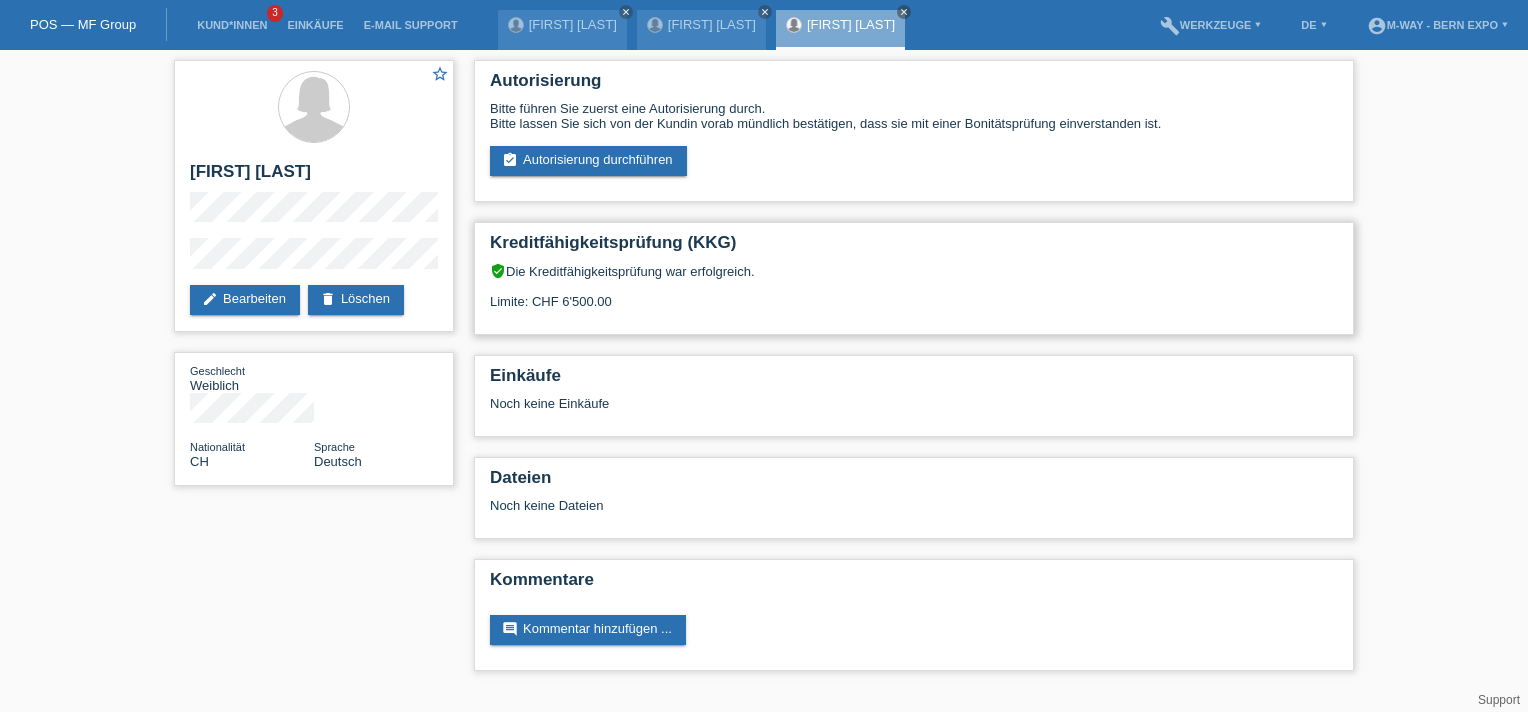 scroll, scrollTop: 0, scrollLeft: 0, axis: both 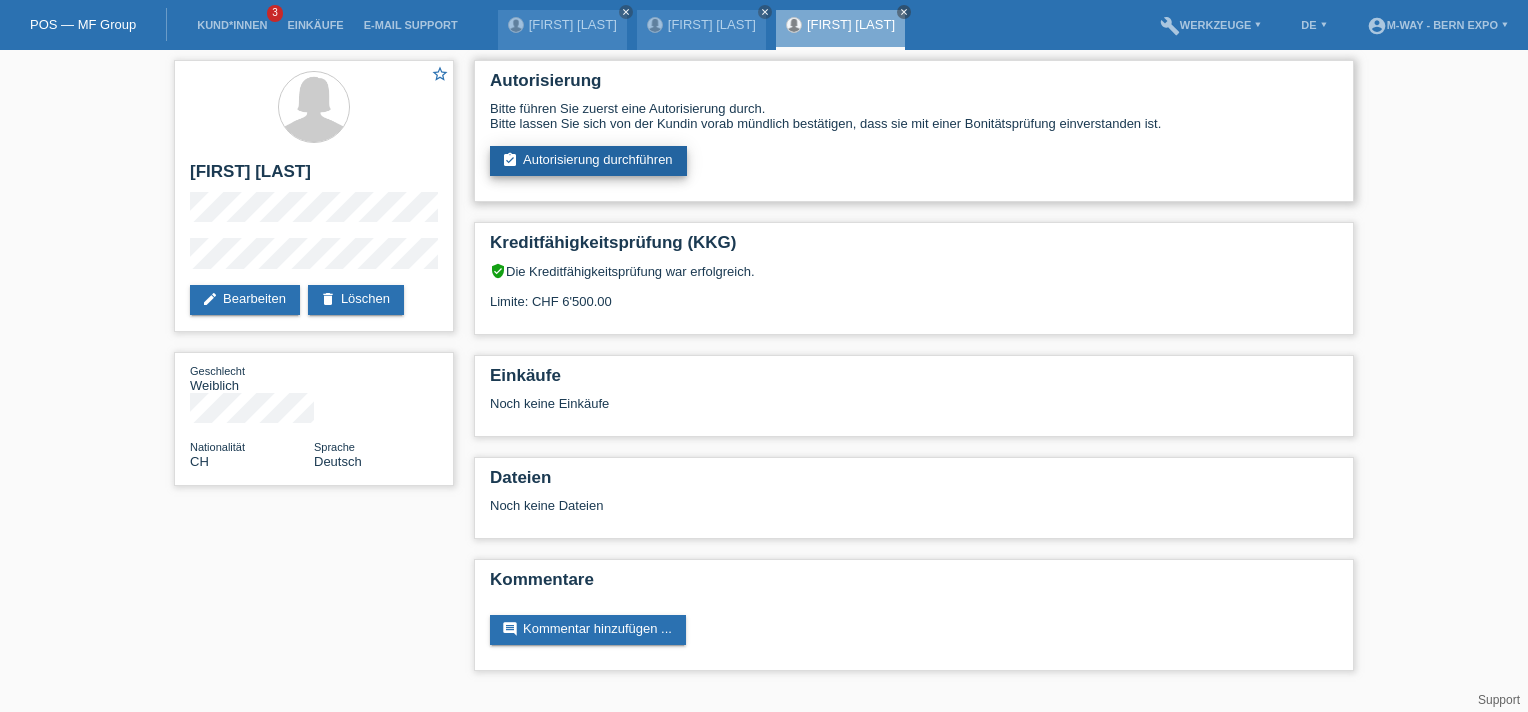 click on "assignment_turned_in  Autorisierung durchführen" at bounding box center [588, 161] 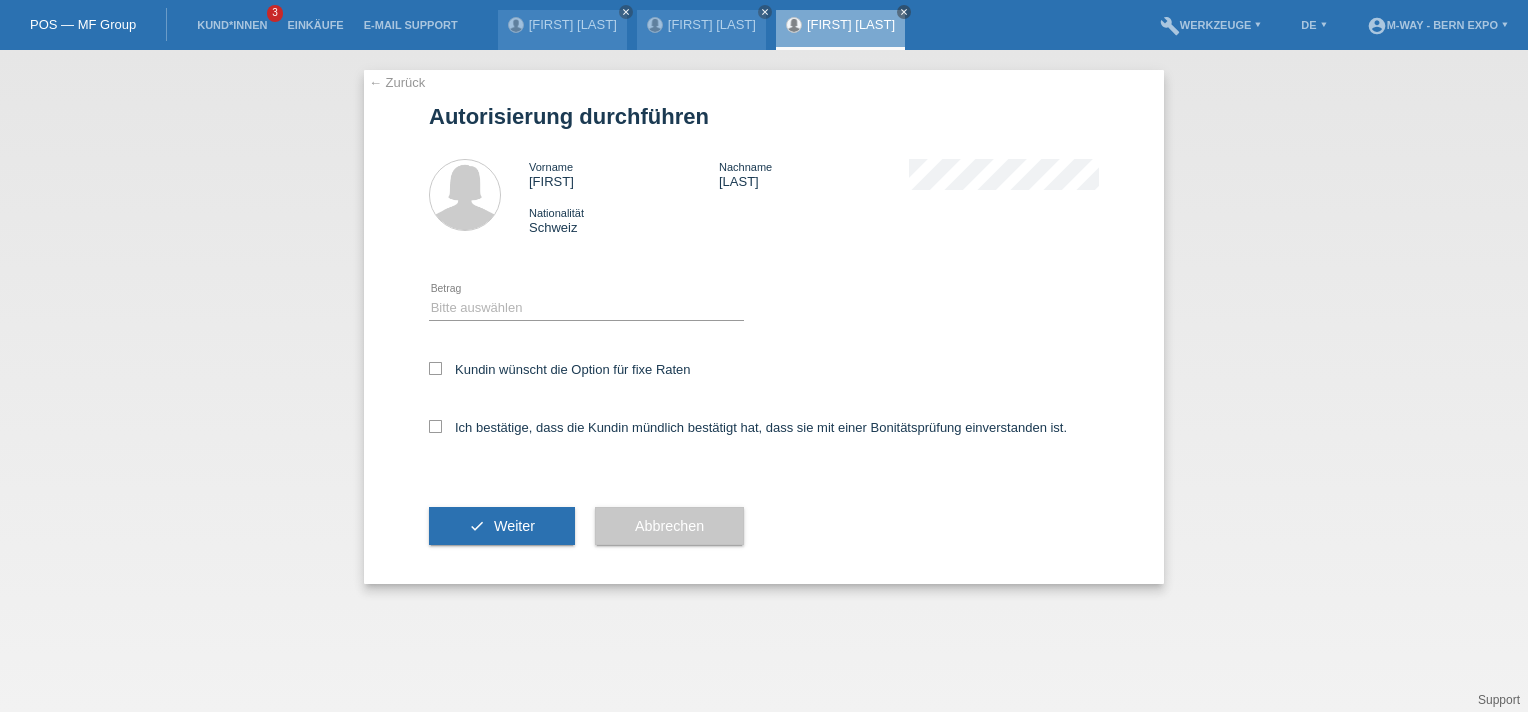 scroll, scrollTop: 0, scrollLeft: 0, axis: both 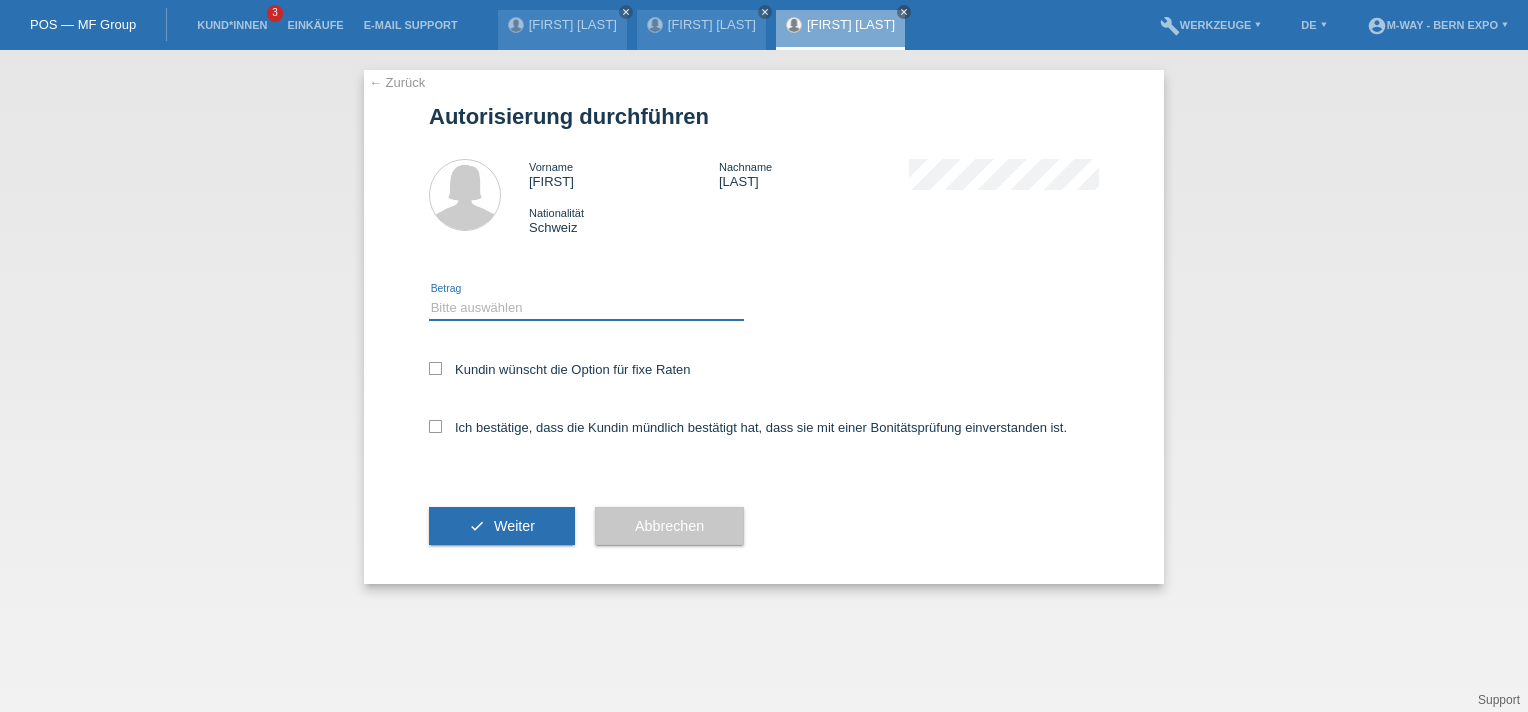 click on "Bitte auswählen
CHF 1.00 - CHF 499.00
CHF 500.00 - CHF 1'999.00
CHF 2'000.00 - CHF 15'000.00" at bounding box center [586, 308] 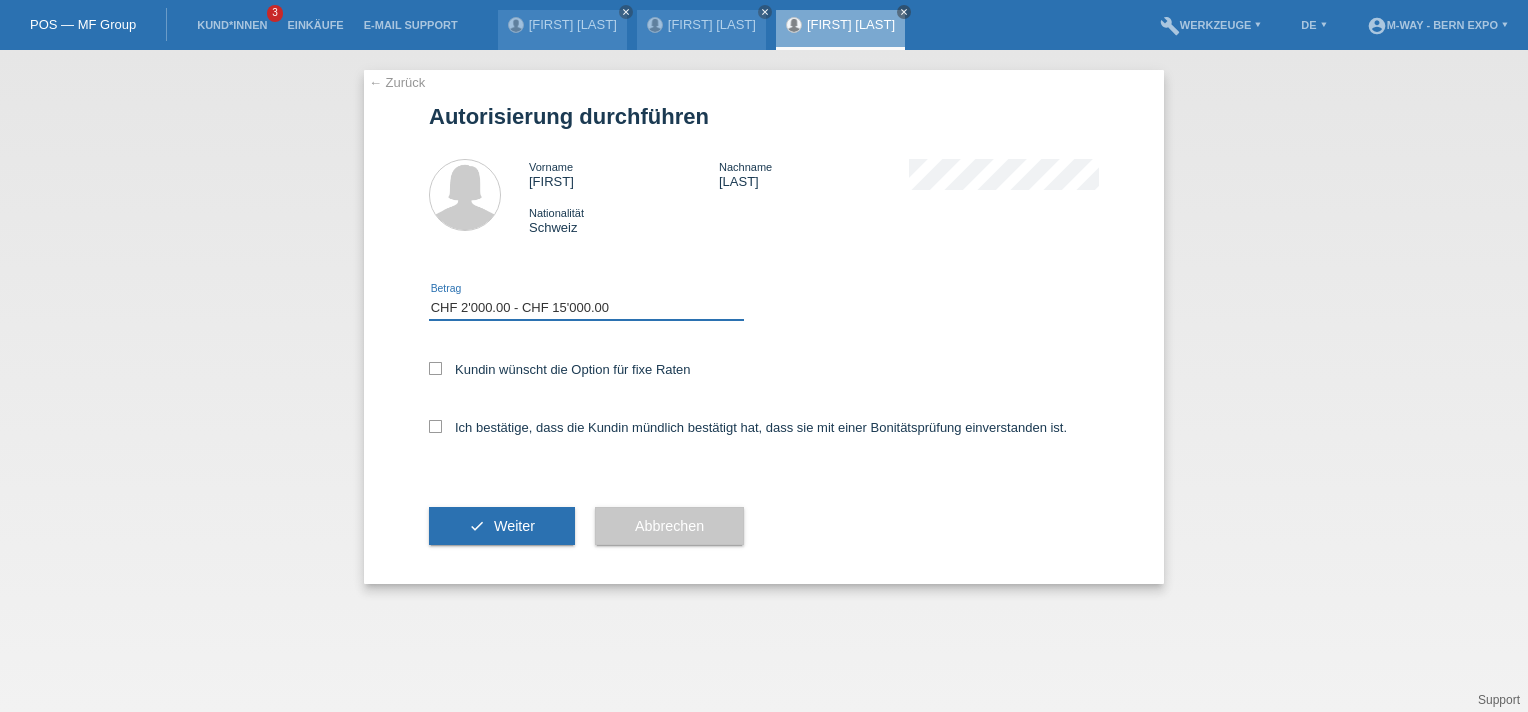 click on "Bitte auswählen
CHF 1.00 - CHF 499.00
CHF 500.00 - CHF 1'999.00
CHF 2'000.00 - CHF 15'000.00" at bounding box center [586, 308] 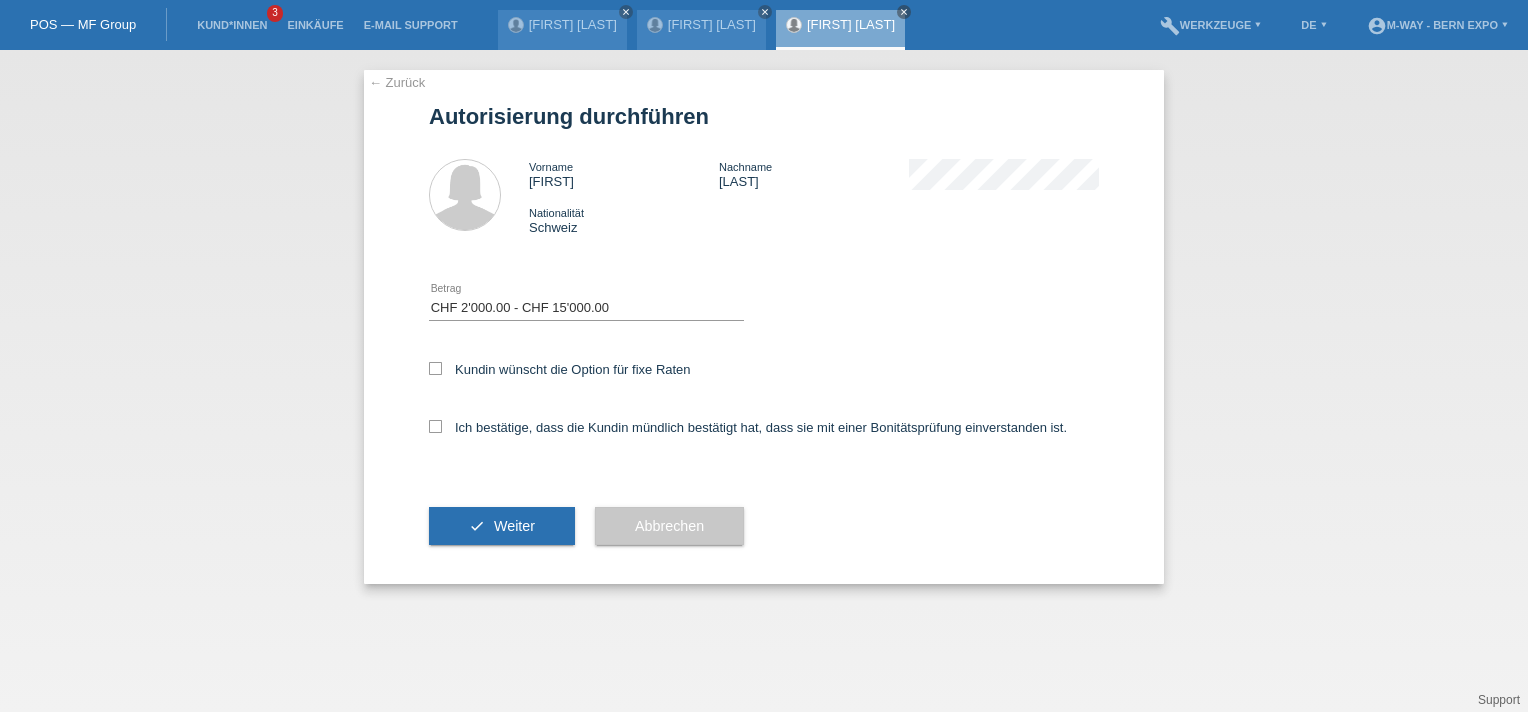 click on "Ich bestätige, dass die Kundin mündlich bestätigt hat, dass sie mit einer Bonitätsprüfung einverstanden ist." at bounding box center [764, 434] 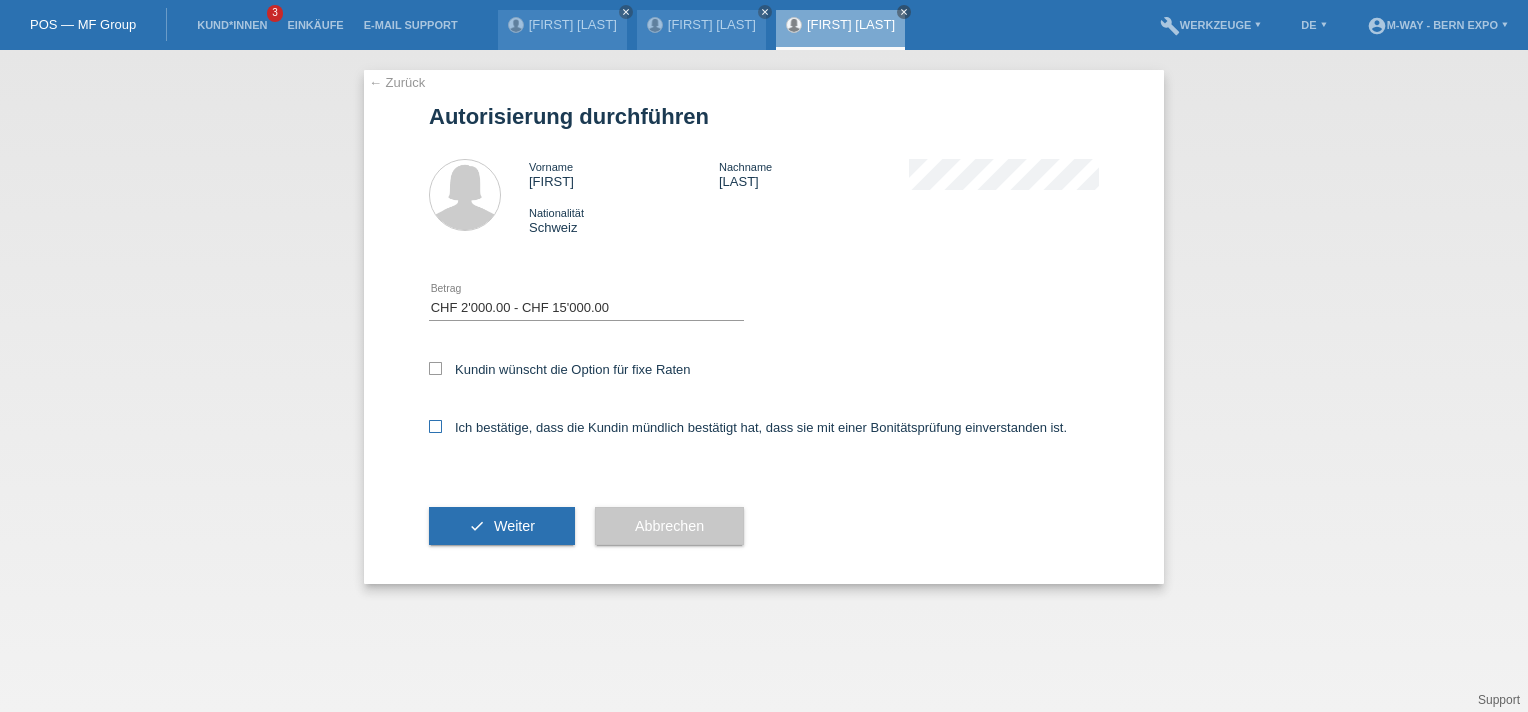 click at bounding box center [435, 426] 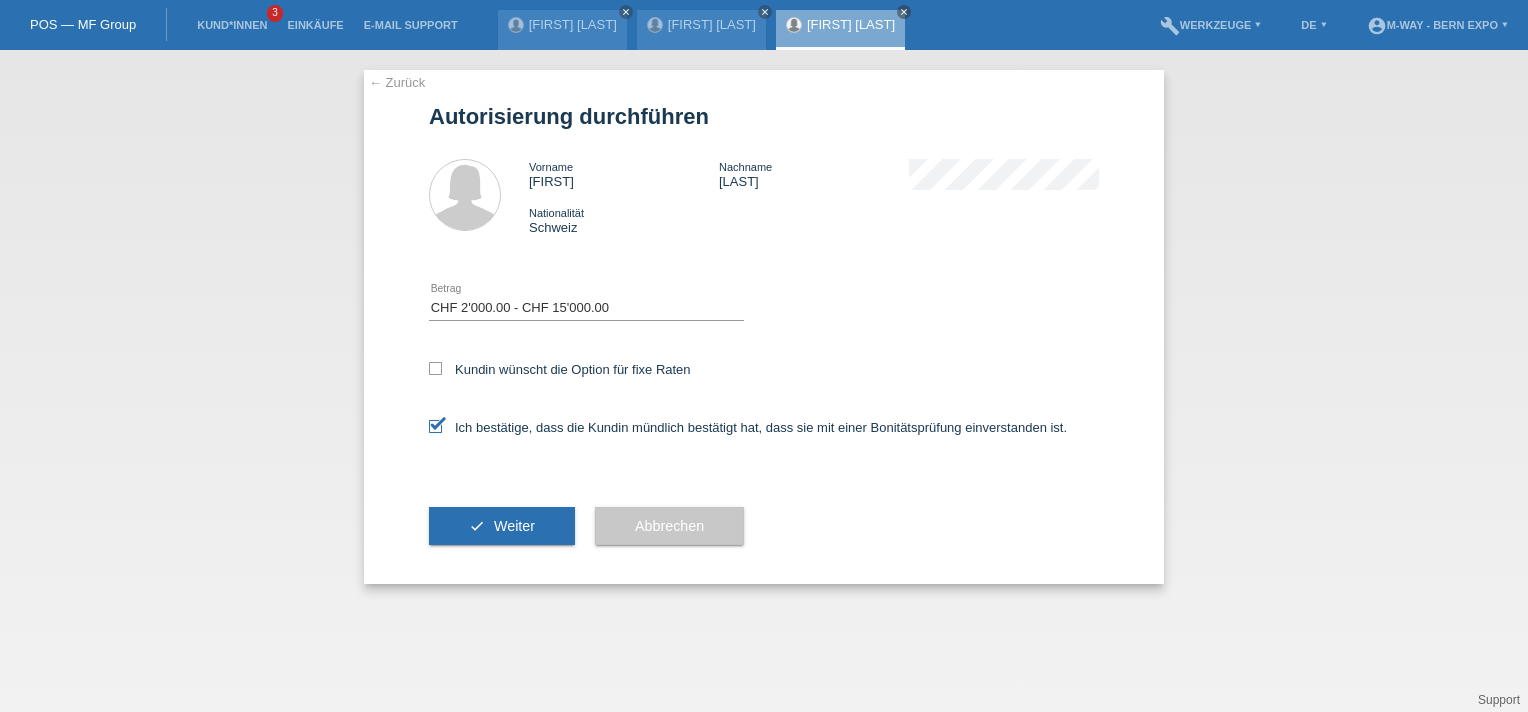 click on "Kundin wünscht die Option für fixe Raten" at bounding box center [764, 371] 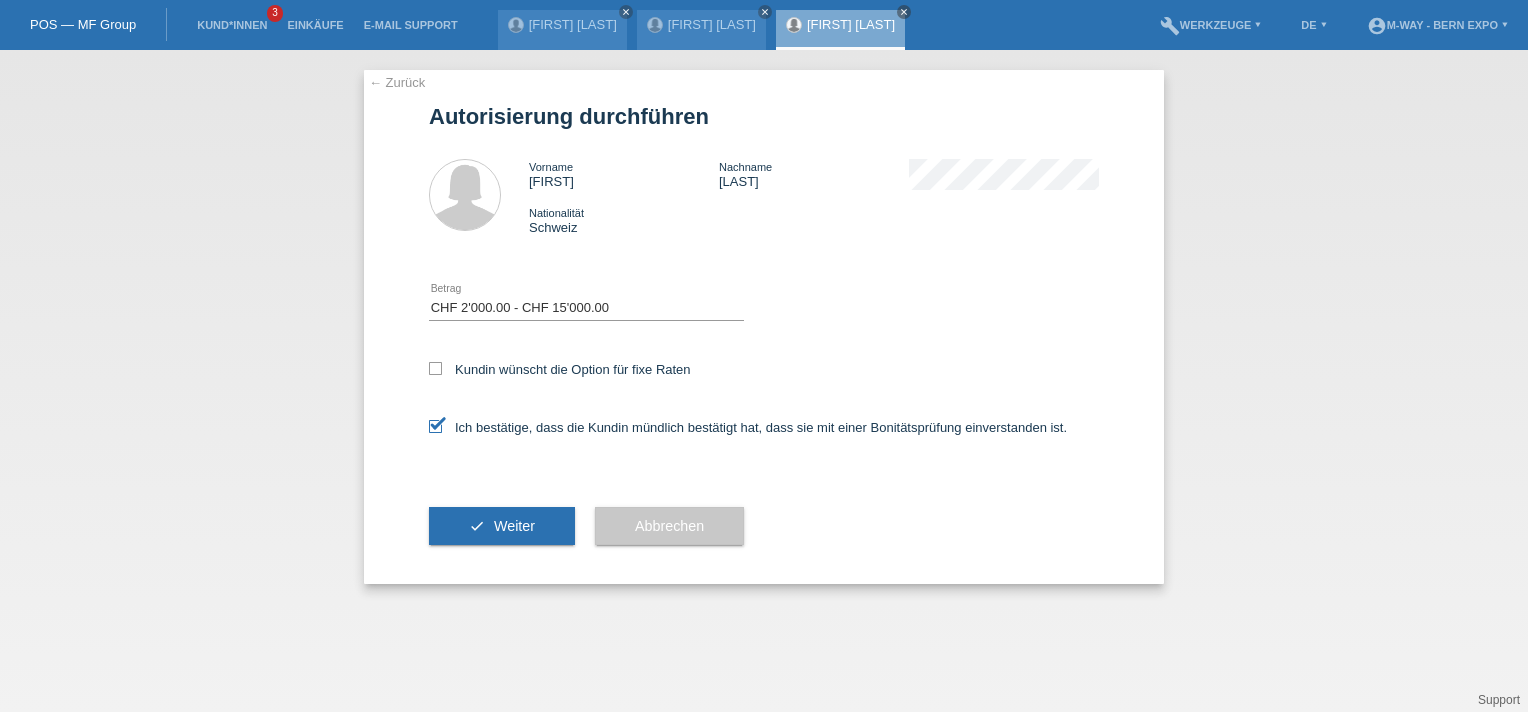 click on "Kundin wünscht die Option für fixe Raten" at bounding box center [764, 371] 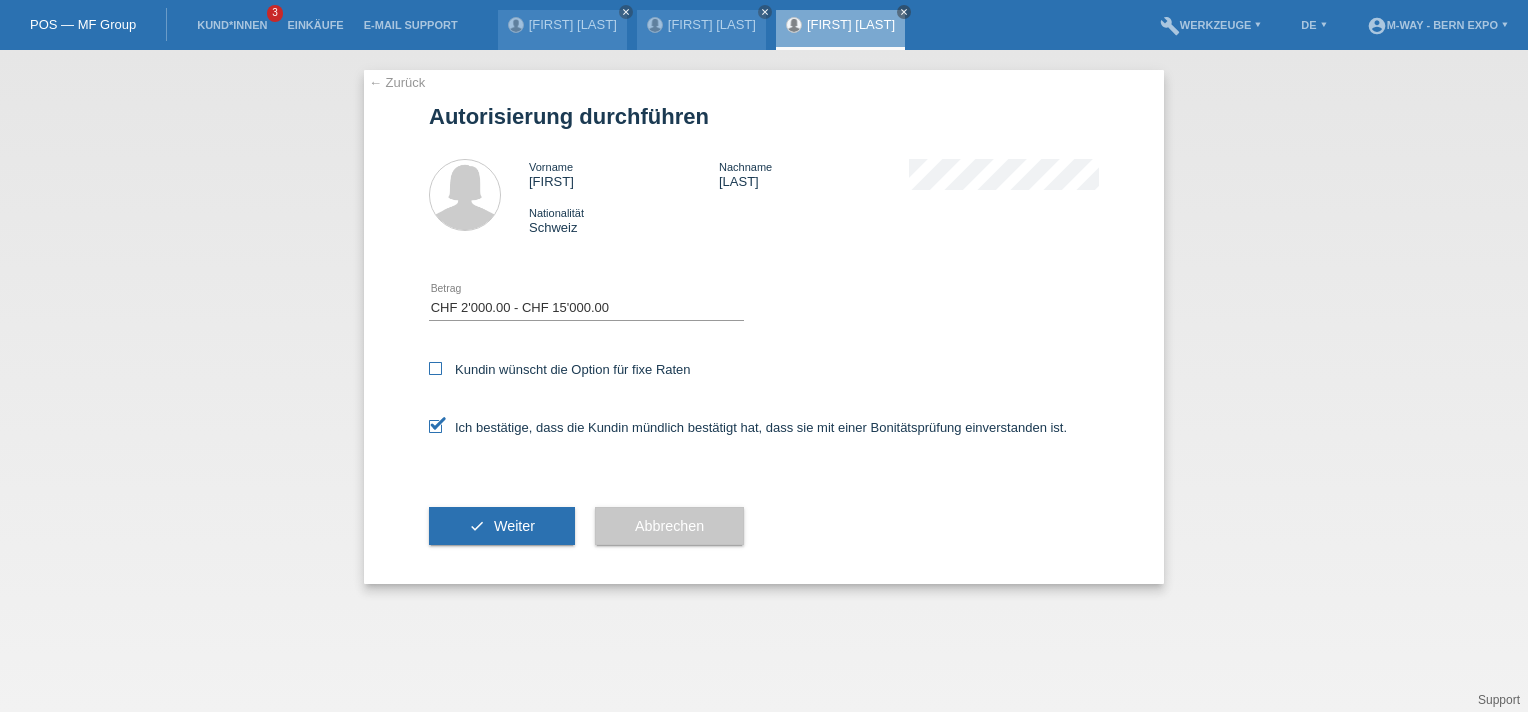 click at bounding box center [435, 368] 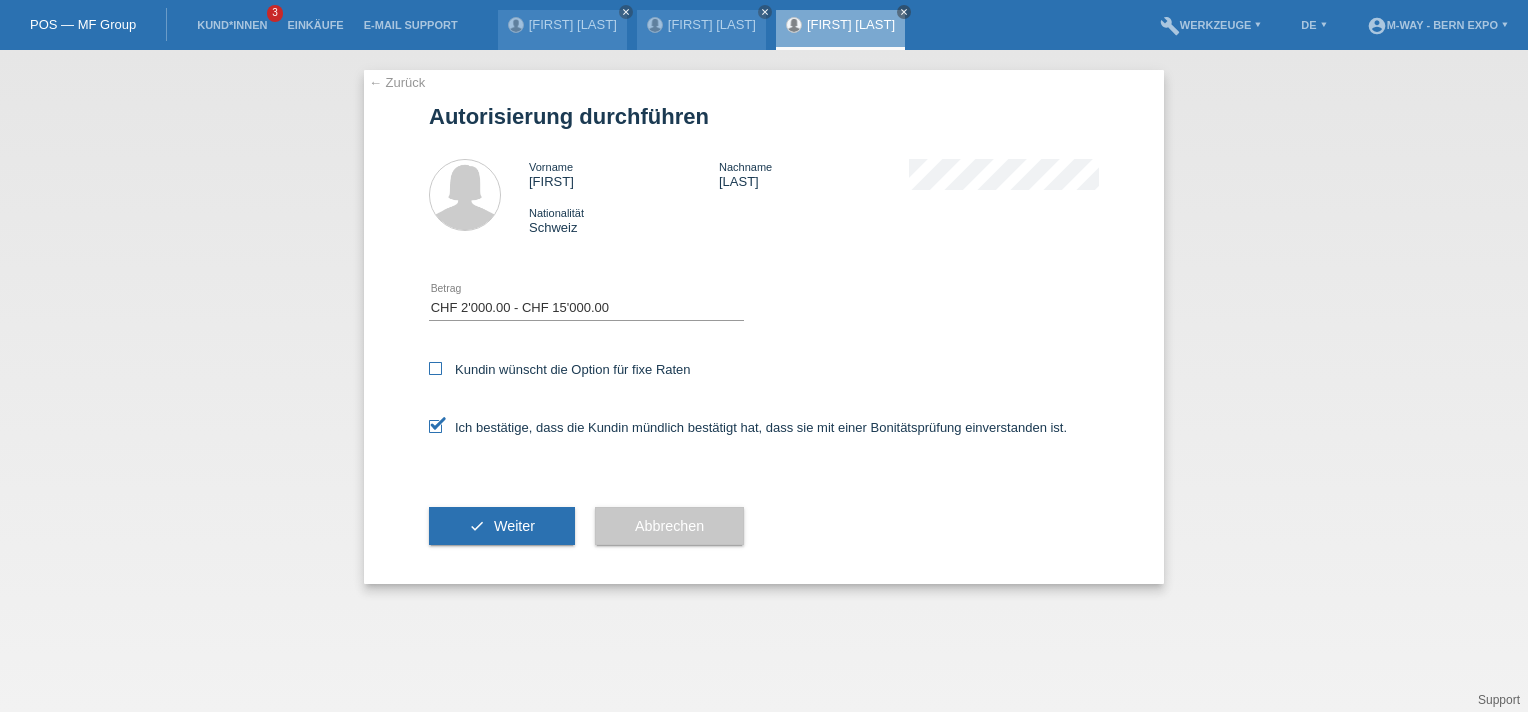 checkbox on "true" 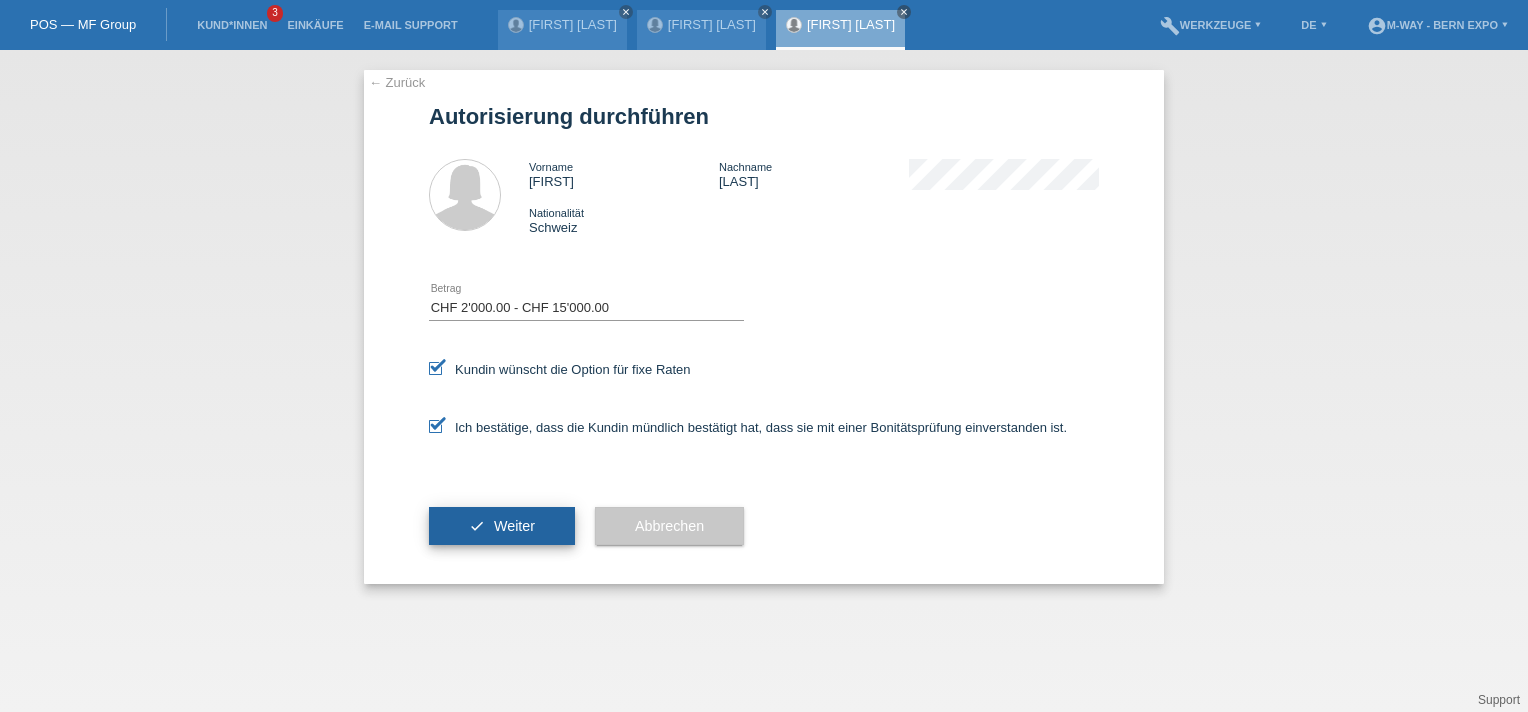 click on "check   Weiter" at bounding box center [502, 526] 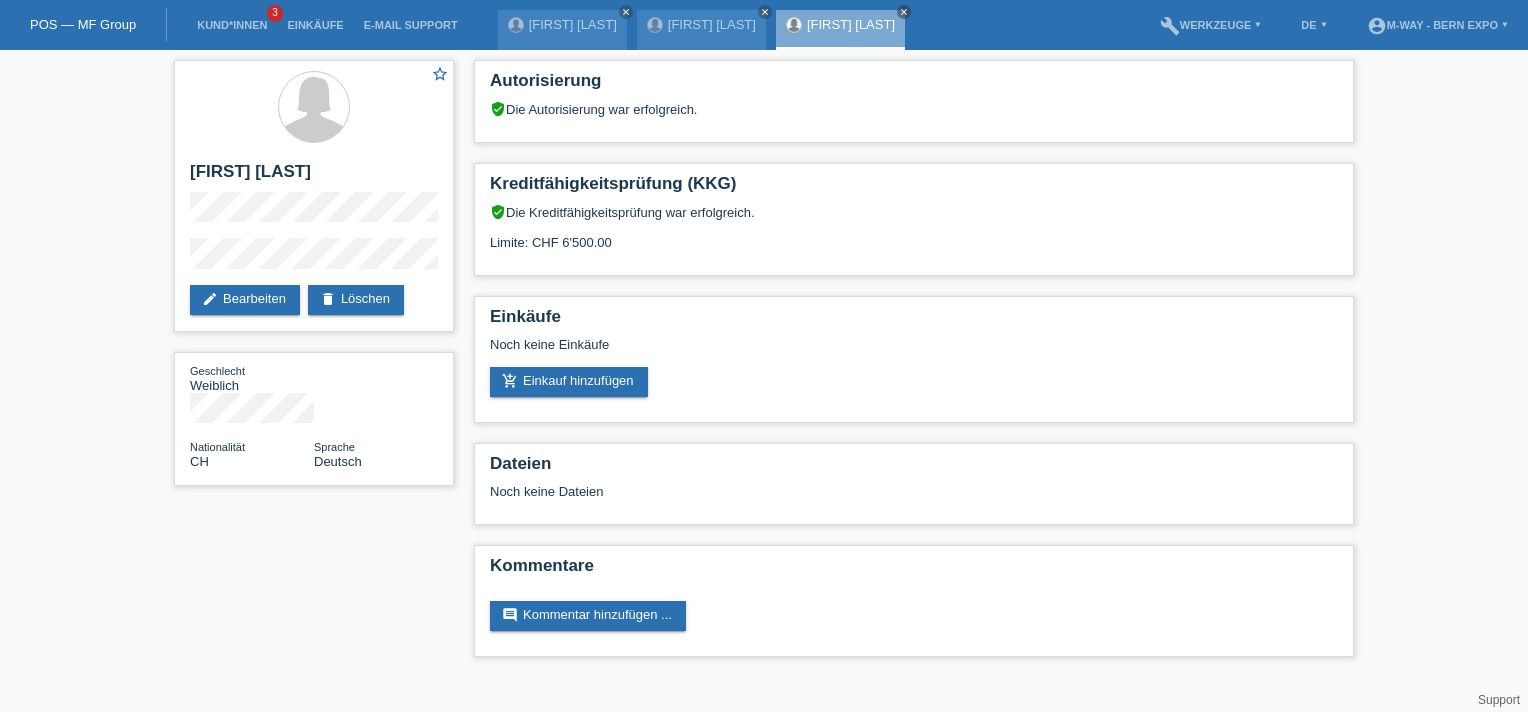 scroll, scrollTop: 0, scrollLeft: 0, axis: both 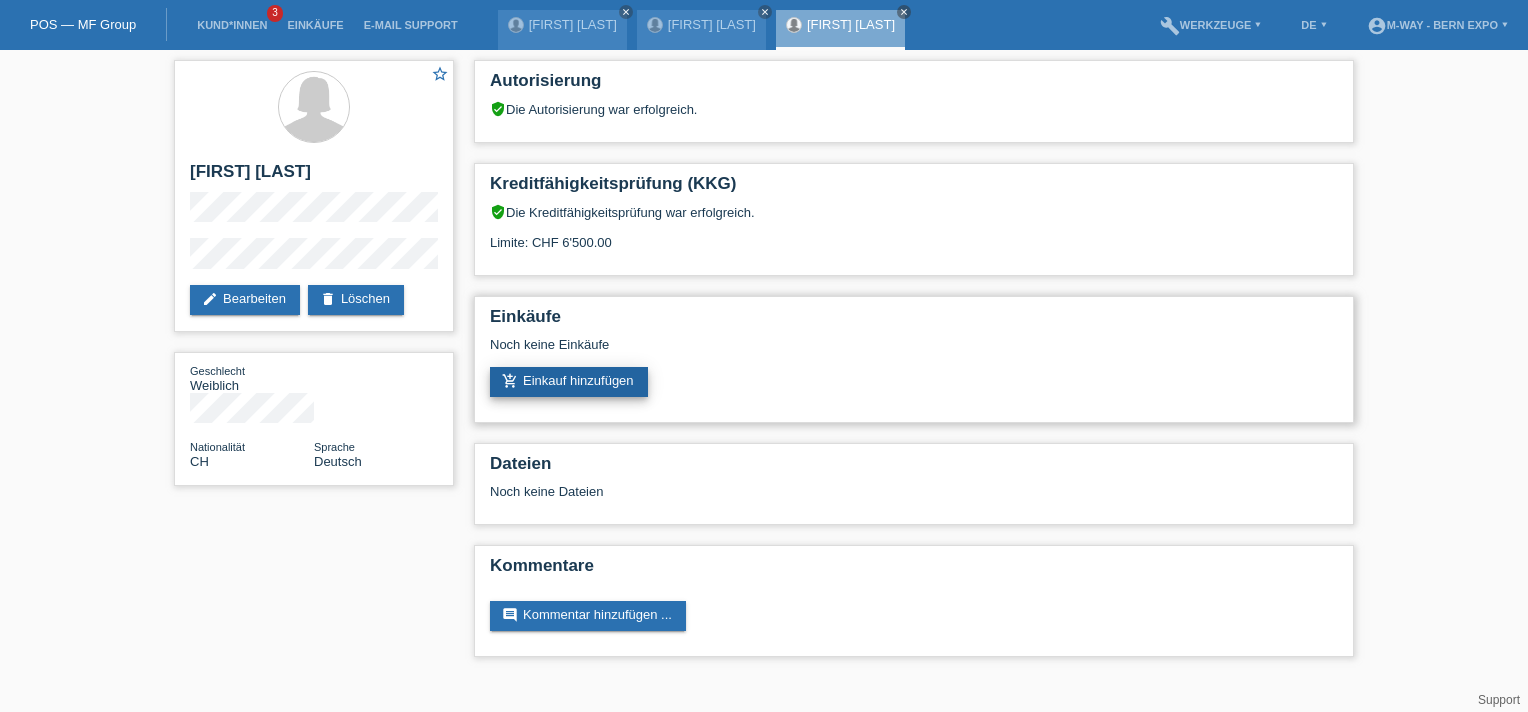 click on "add_shopping_cart  Einkauf hinzufügen" at bounding box center [569, 382] 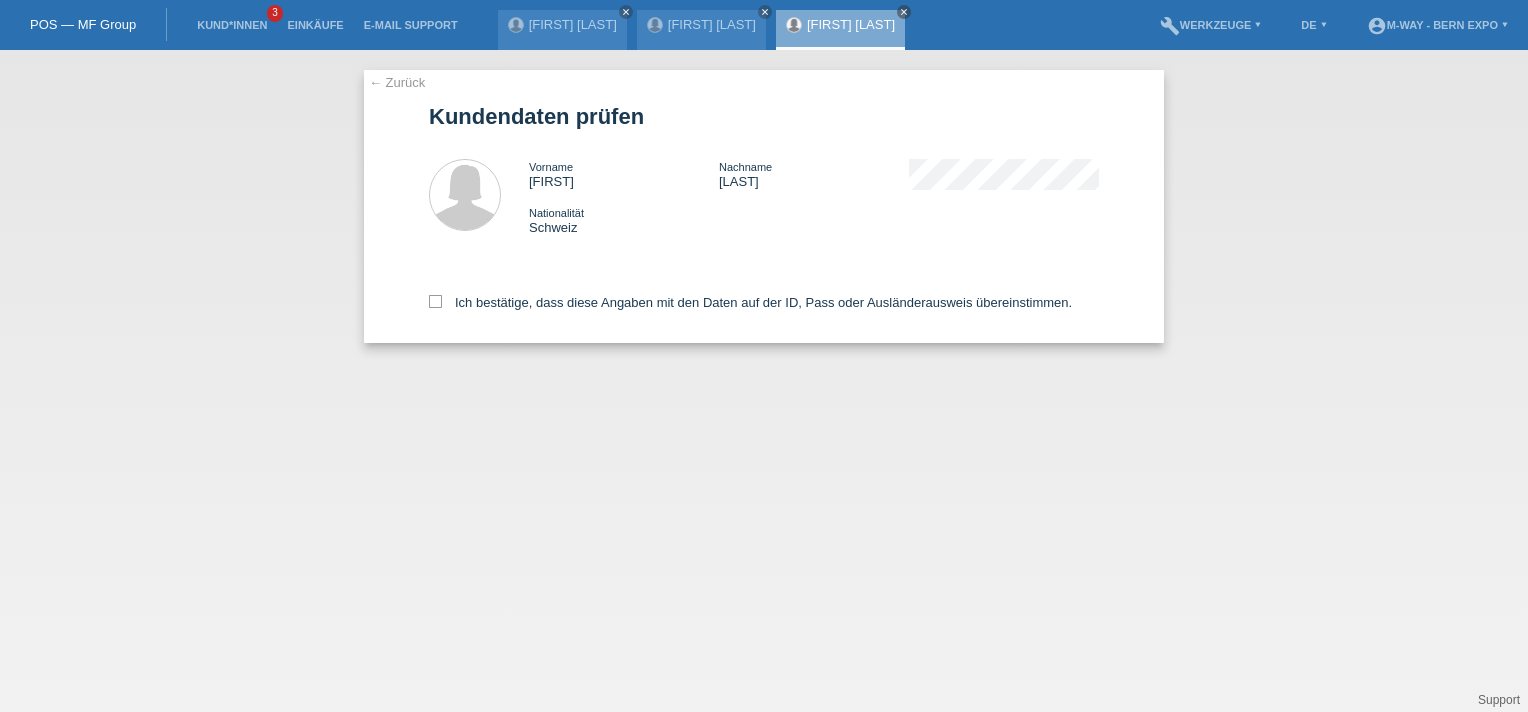 scroll, scrollTop: 0, scrollLeft: 0, axis: both 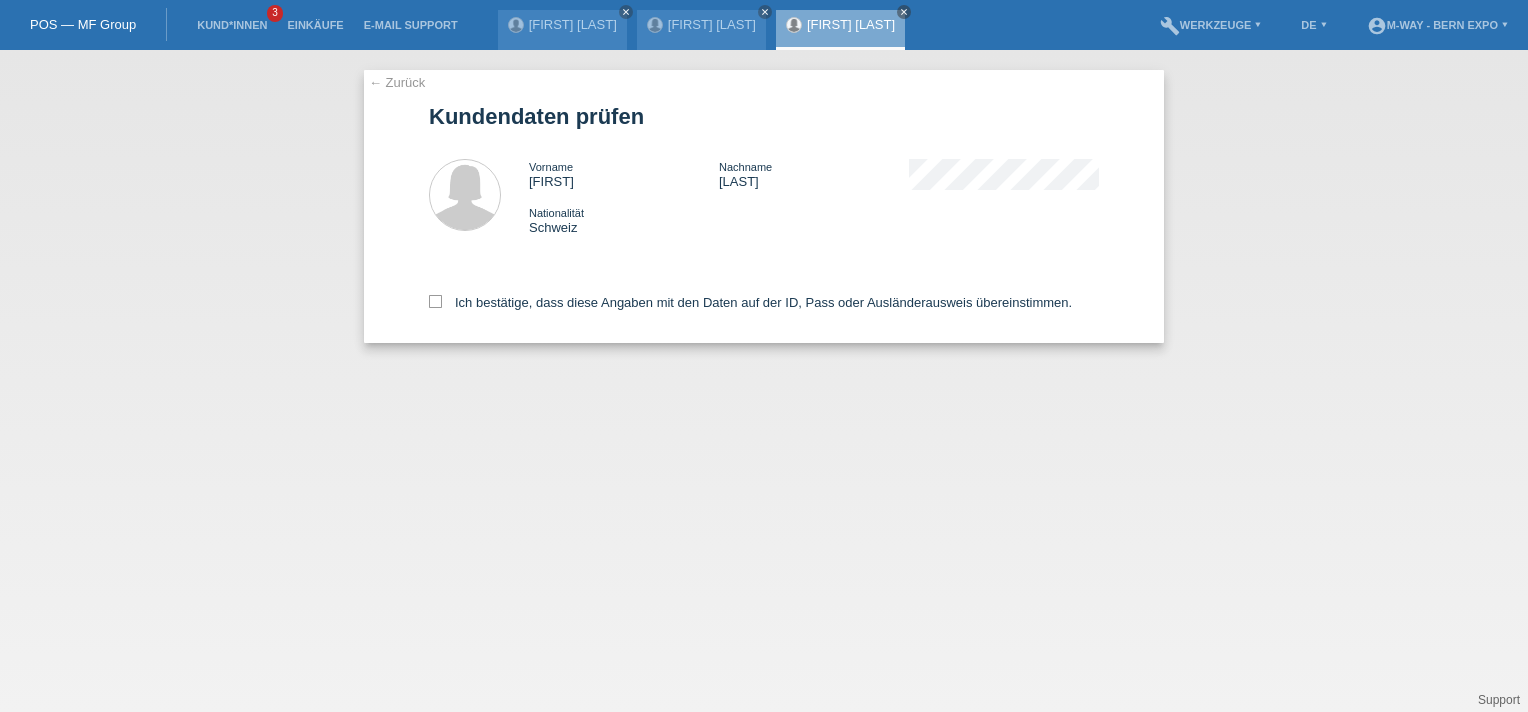 click on "Ich bestätige, dass diese Angaben mit den Daten auf der ID, Pass oder Ausländerausweis übereinstimmen." at bounding box center (764, 299) 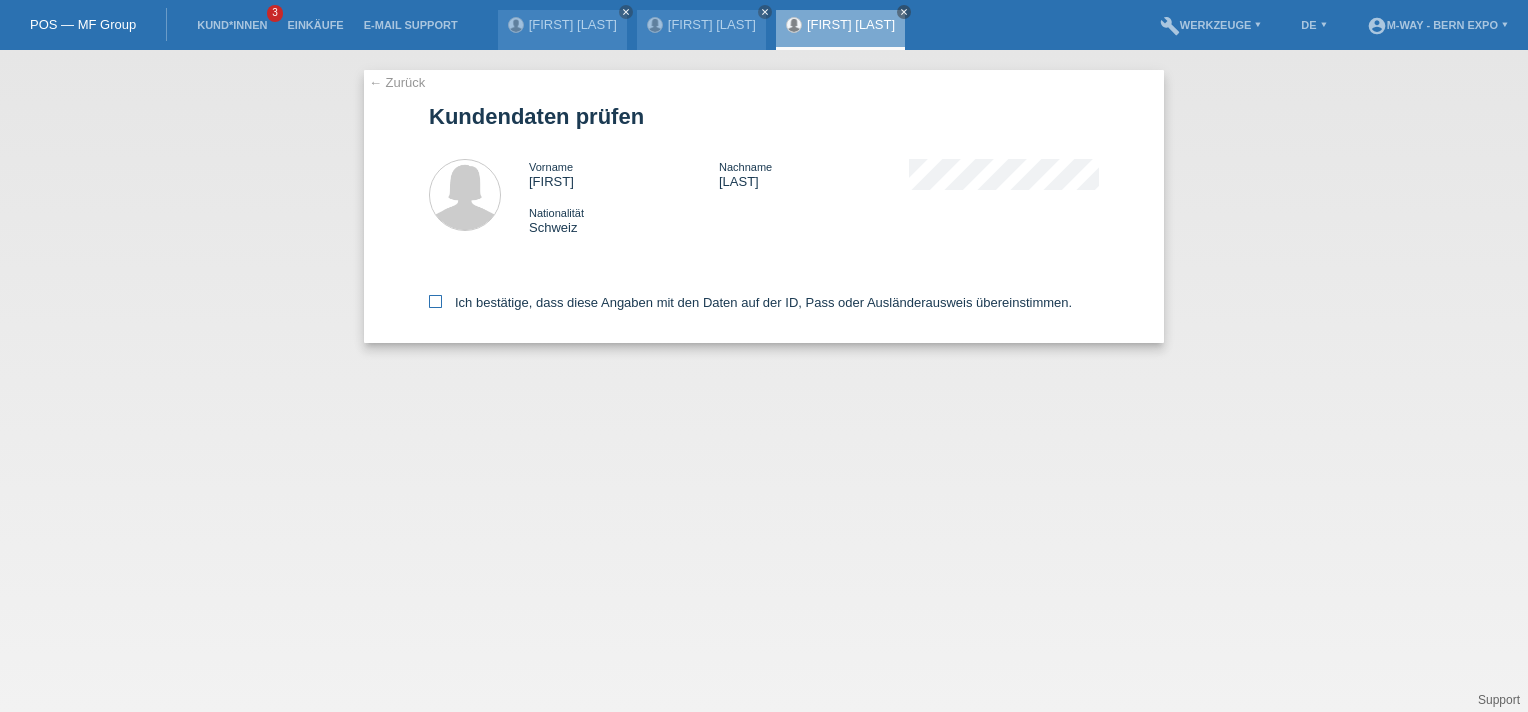 click at bounding box center [435, 301] 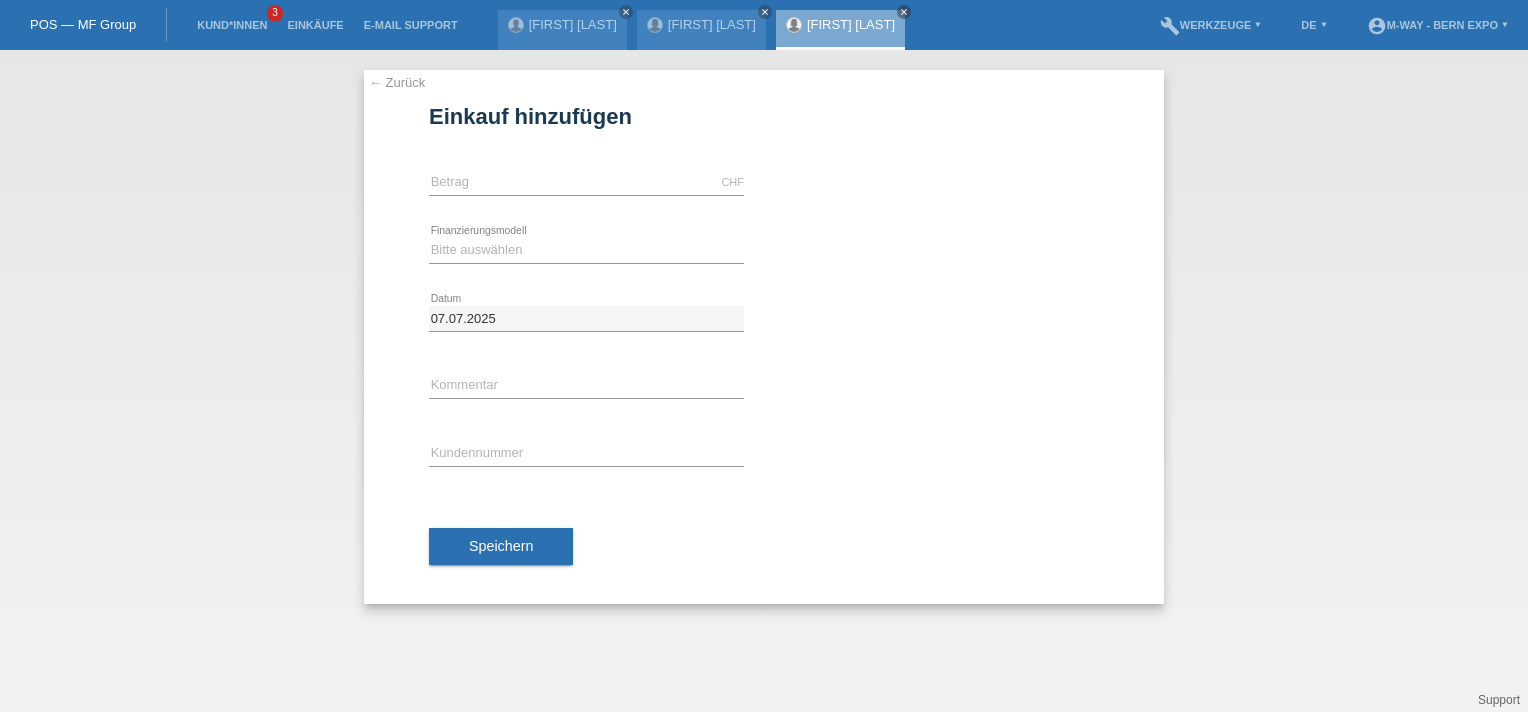 scroll, scrollTop: 0, scrollLeft: 0, axis: both 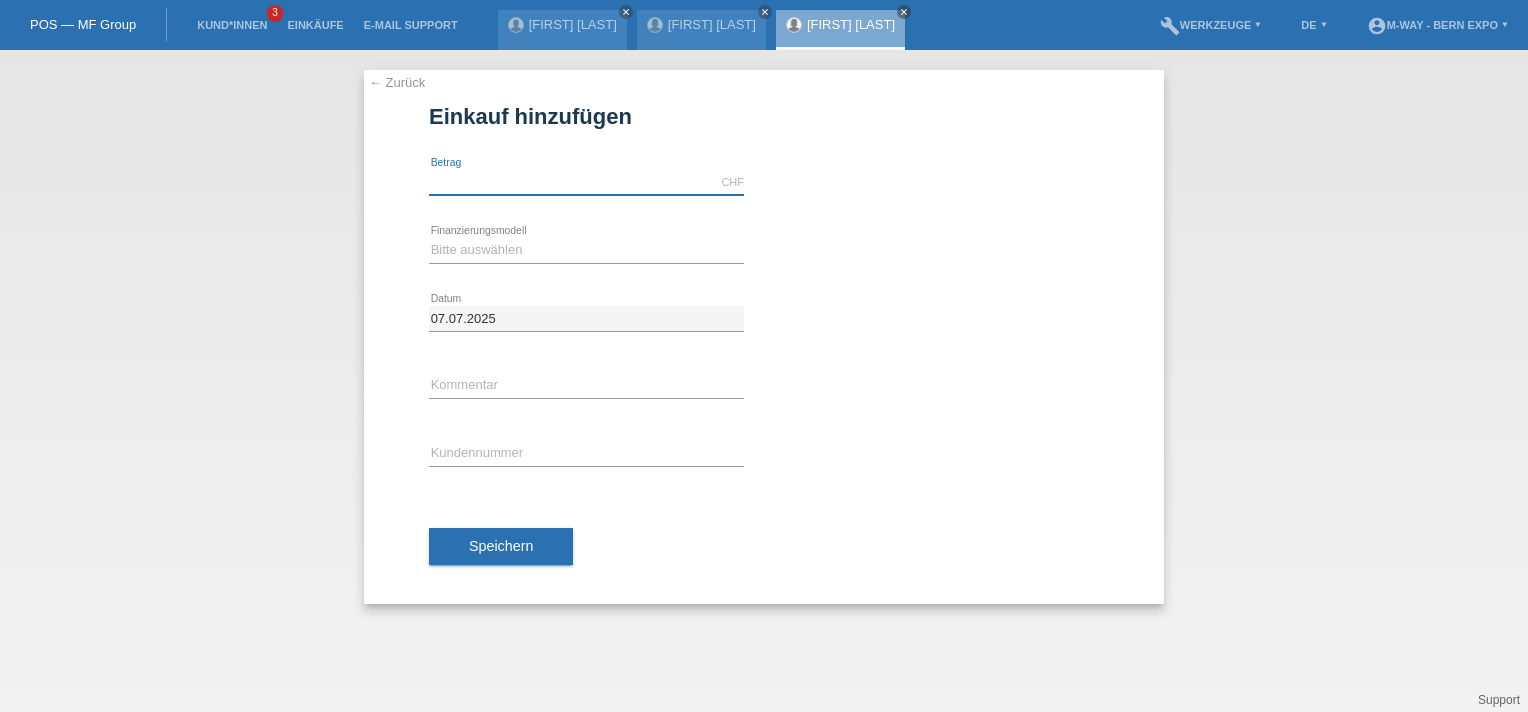 click at bounding box center (586, 182) 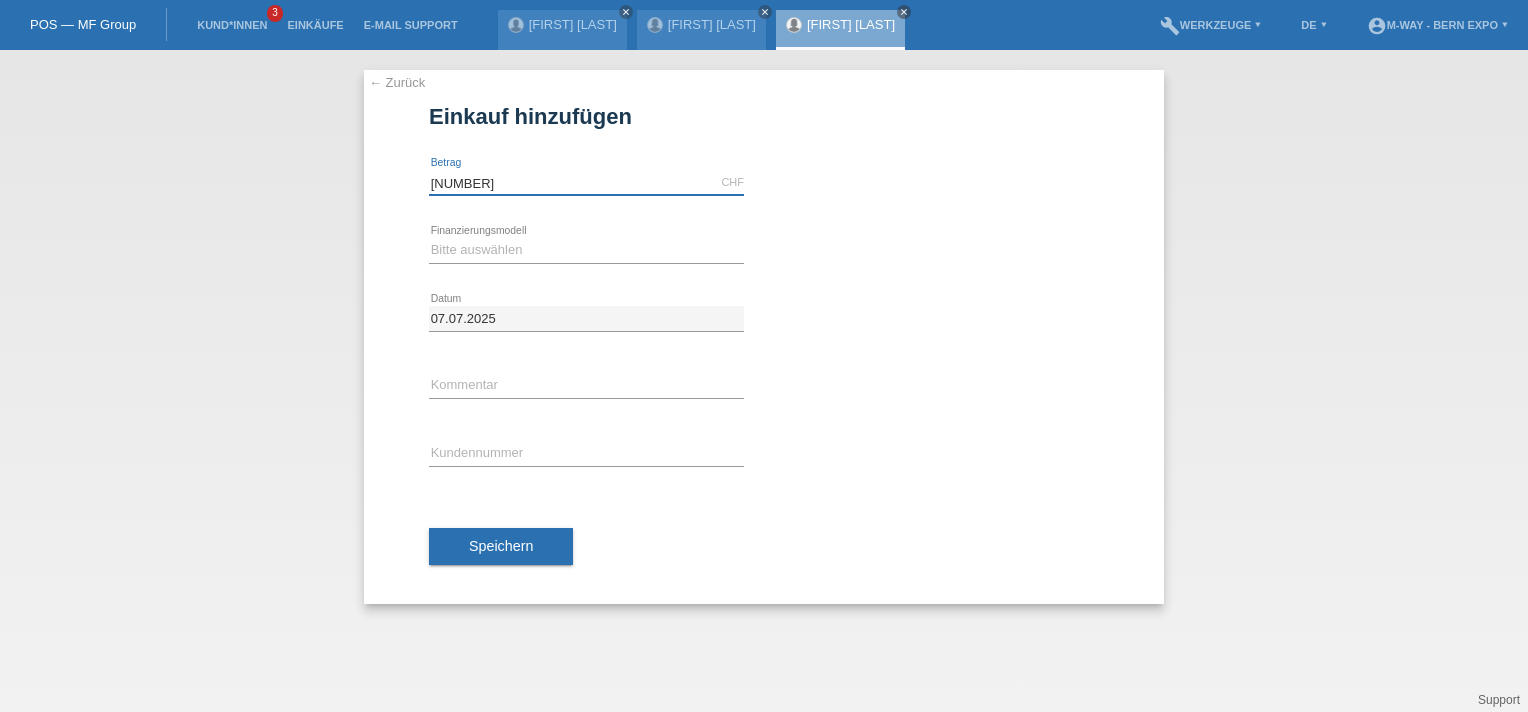 type on "3099" 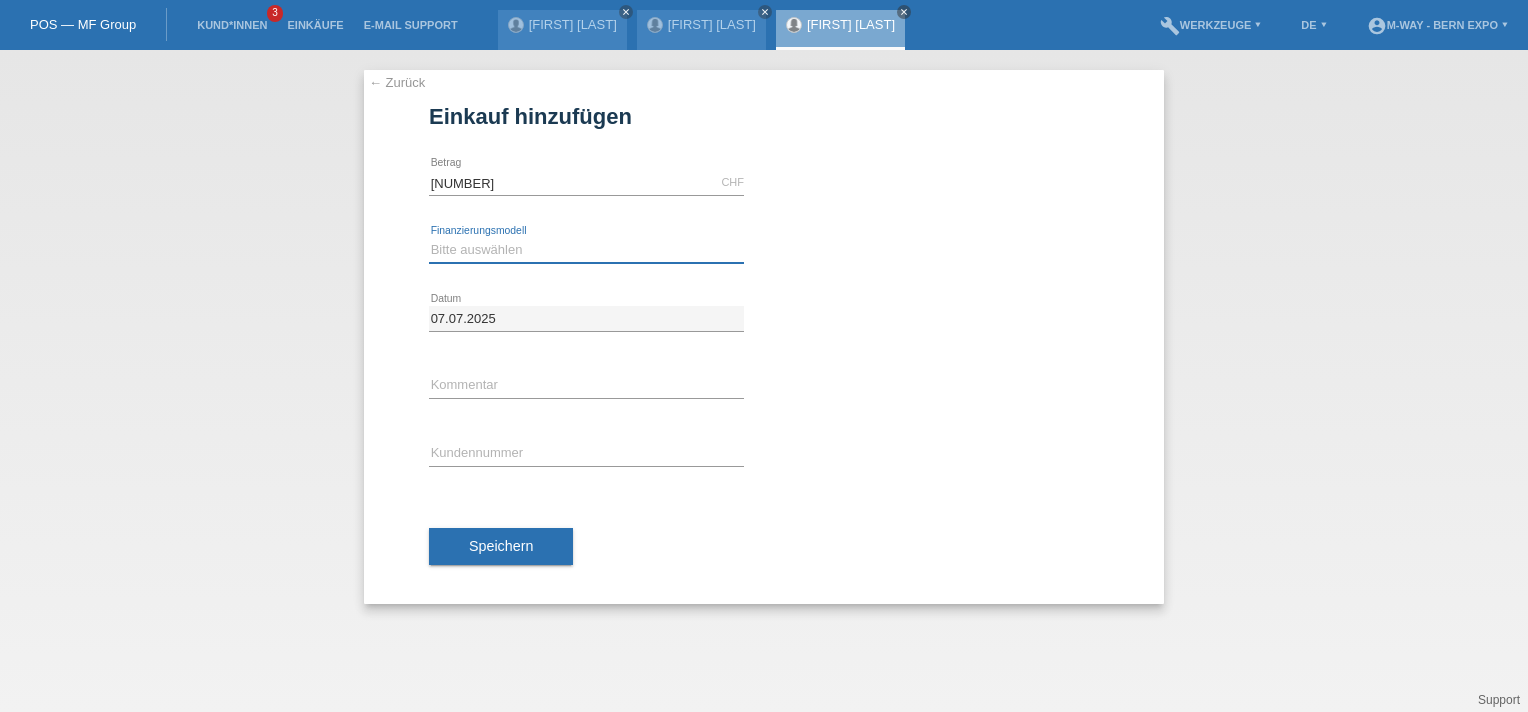 click on "Bitte auswählen
Fixe Raten
Kauf auf Rechnung mit Teilzahlungsoption" at bounding box center [586, 250] 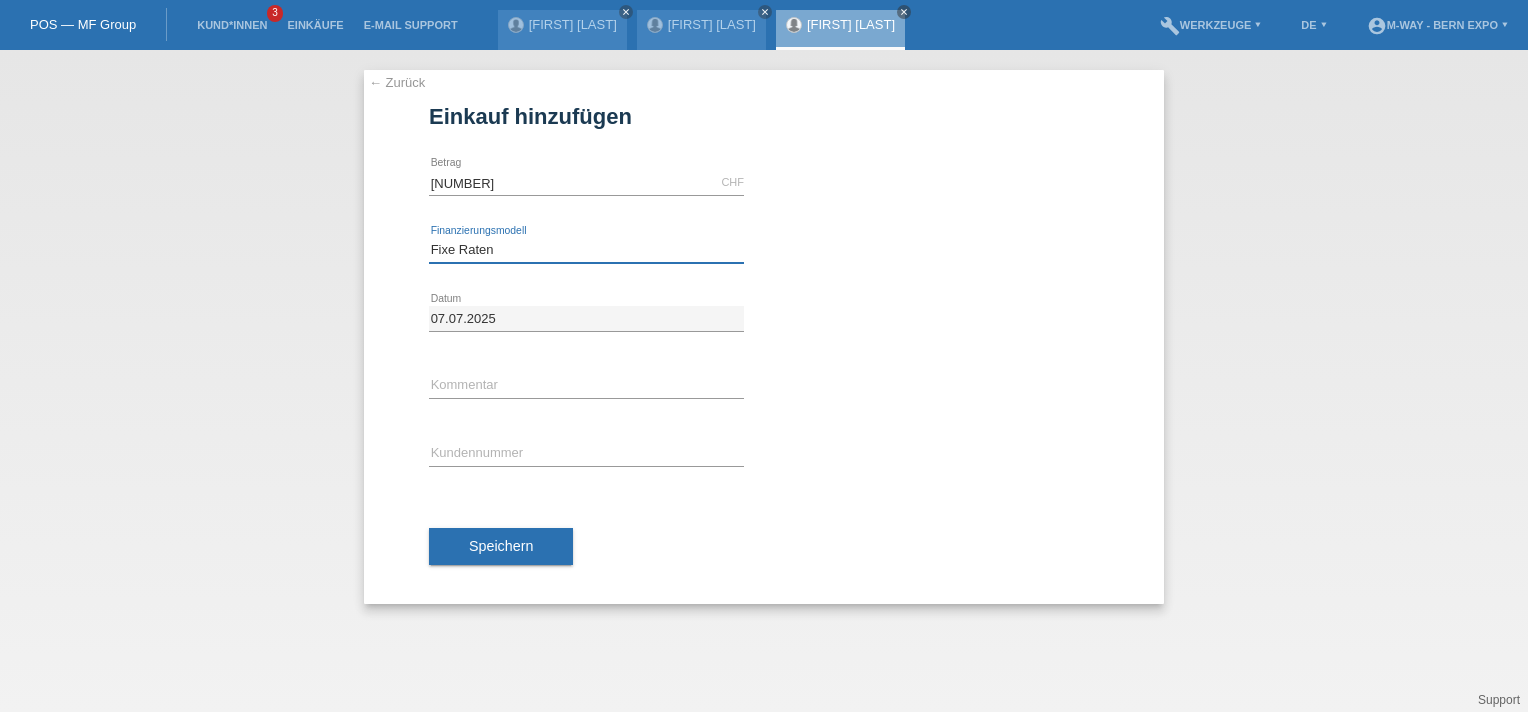 click on "Bitte auswählen
Fixe Raten
Kauf auf Rechnung mit Teilzahlungsoption" at bounding box center [586, 250] 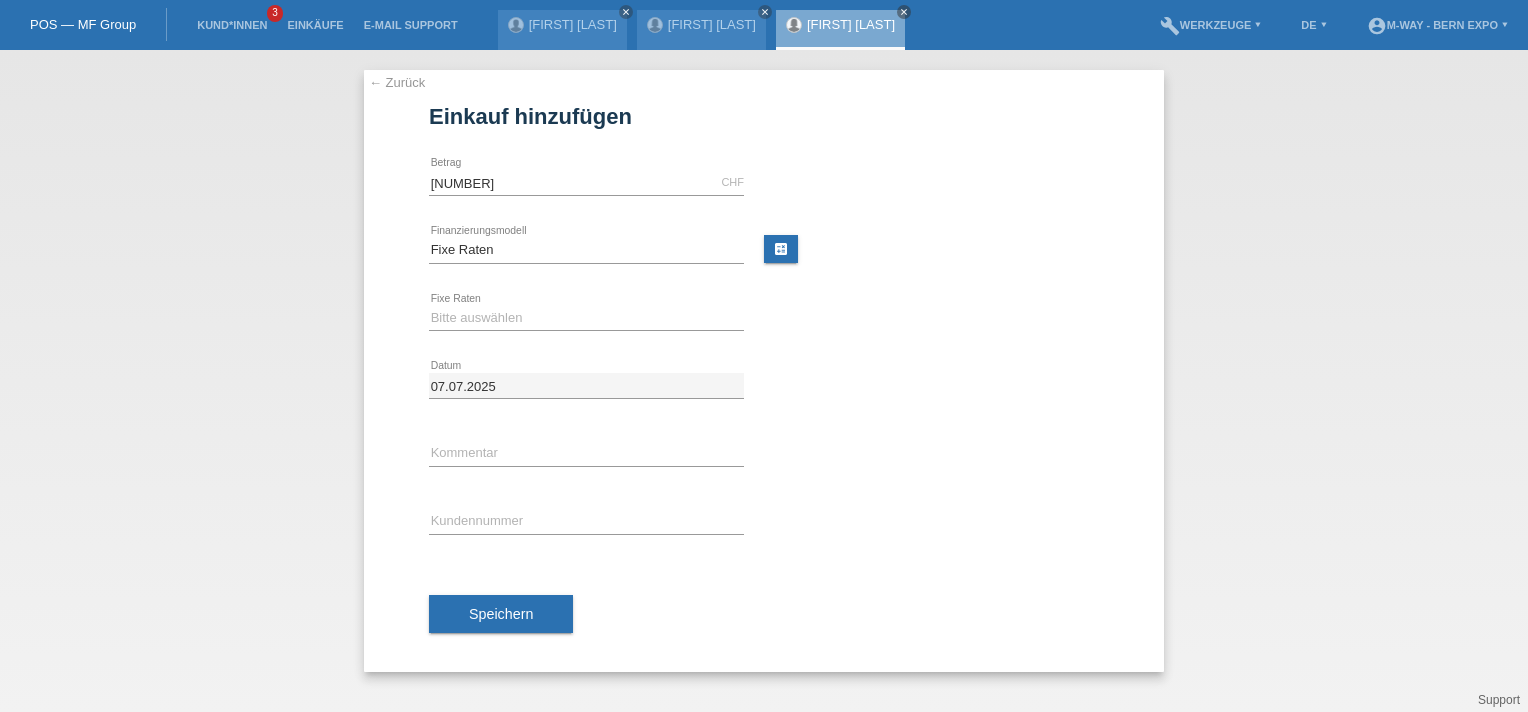 click on "Bitte auswählen
4 Raten
5 Raten
6 Raten
7 Raten
8 Raten
9 Raten
10 Raten 11 Raten 12 Raten 24 Raten" at bounding box center (586, 319) 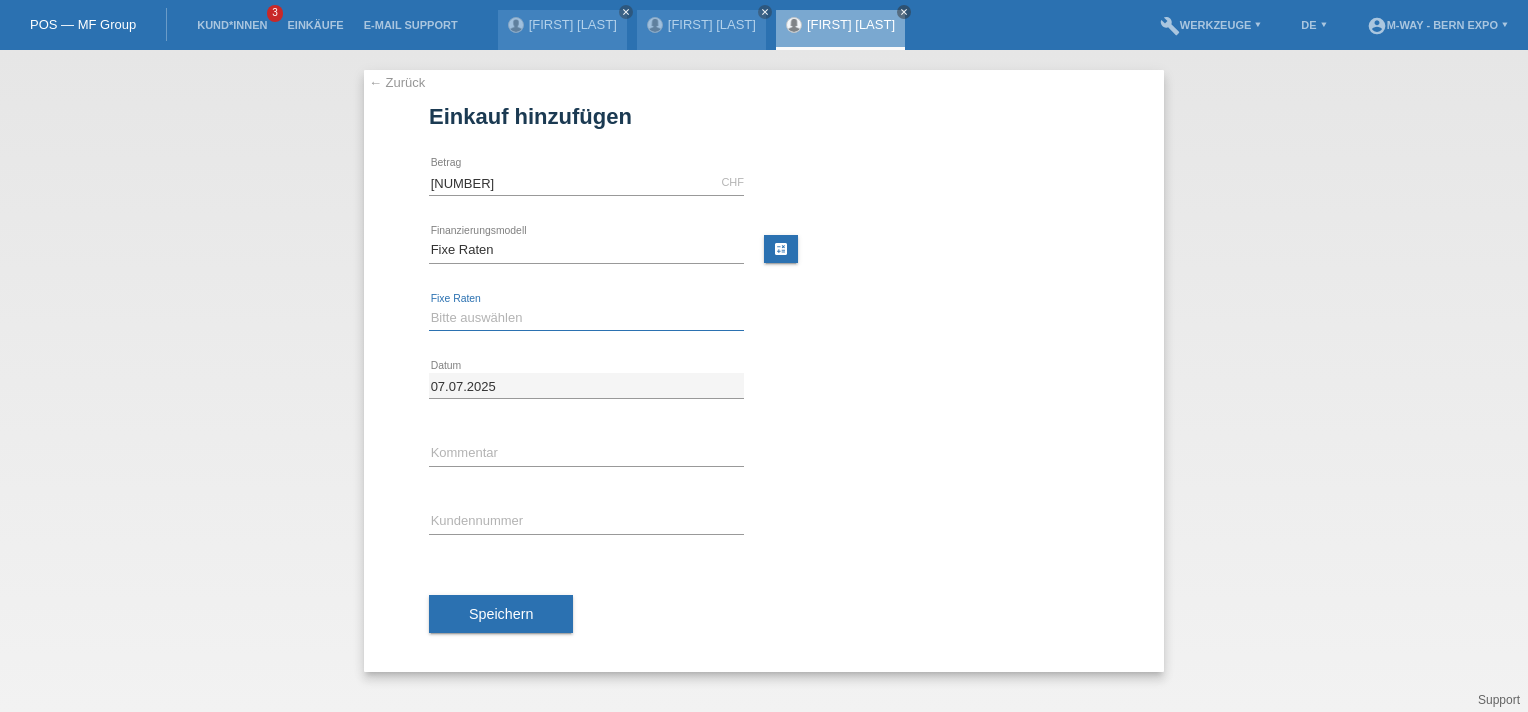 click on "Bitte auswählen
4 Raten
5 Raten
6 Raten
7 Raten
8 Raten
9 Raten
10 Raten
11 Raten" at bounding box center [586, 318] 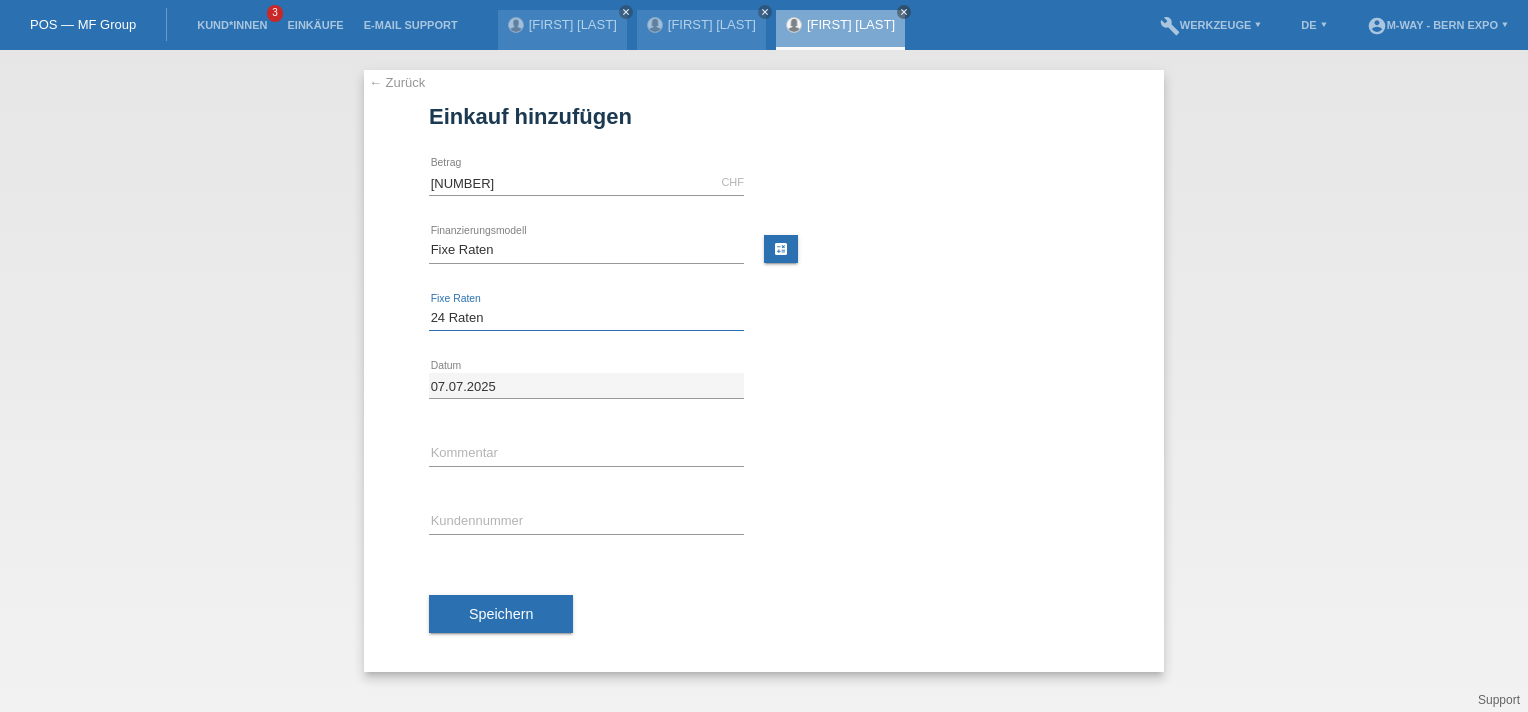 click on "Bitte auswählen
4 Raten
5 Raten
6 Raten
7 Raten
8 Raten
9 Raten
10 Raten
11 Raten" at bounding box center (586, 318) 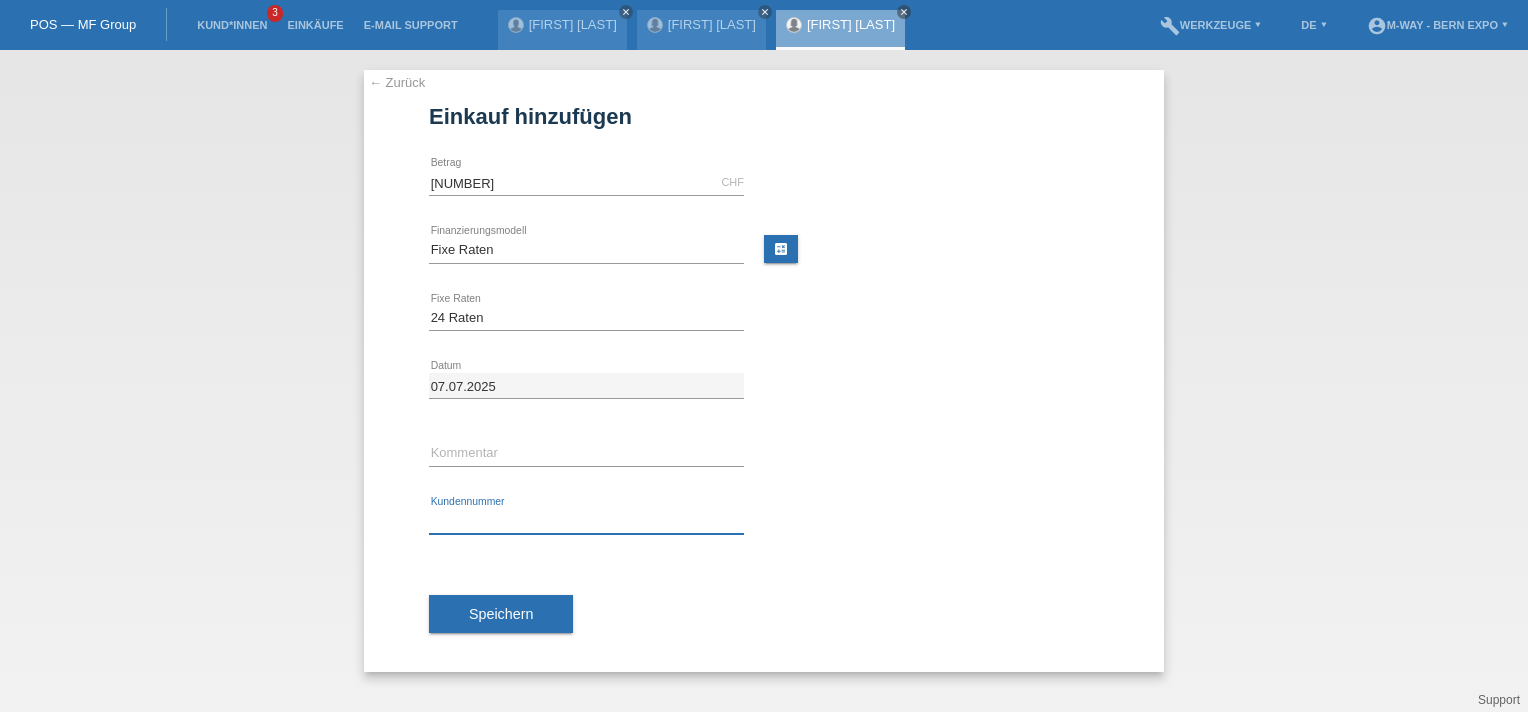 click at bounding box center (586, 521) 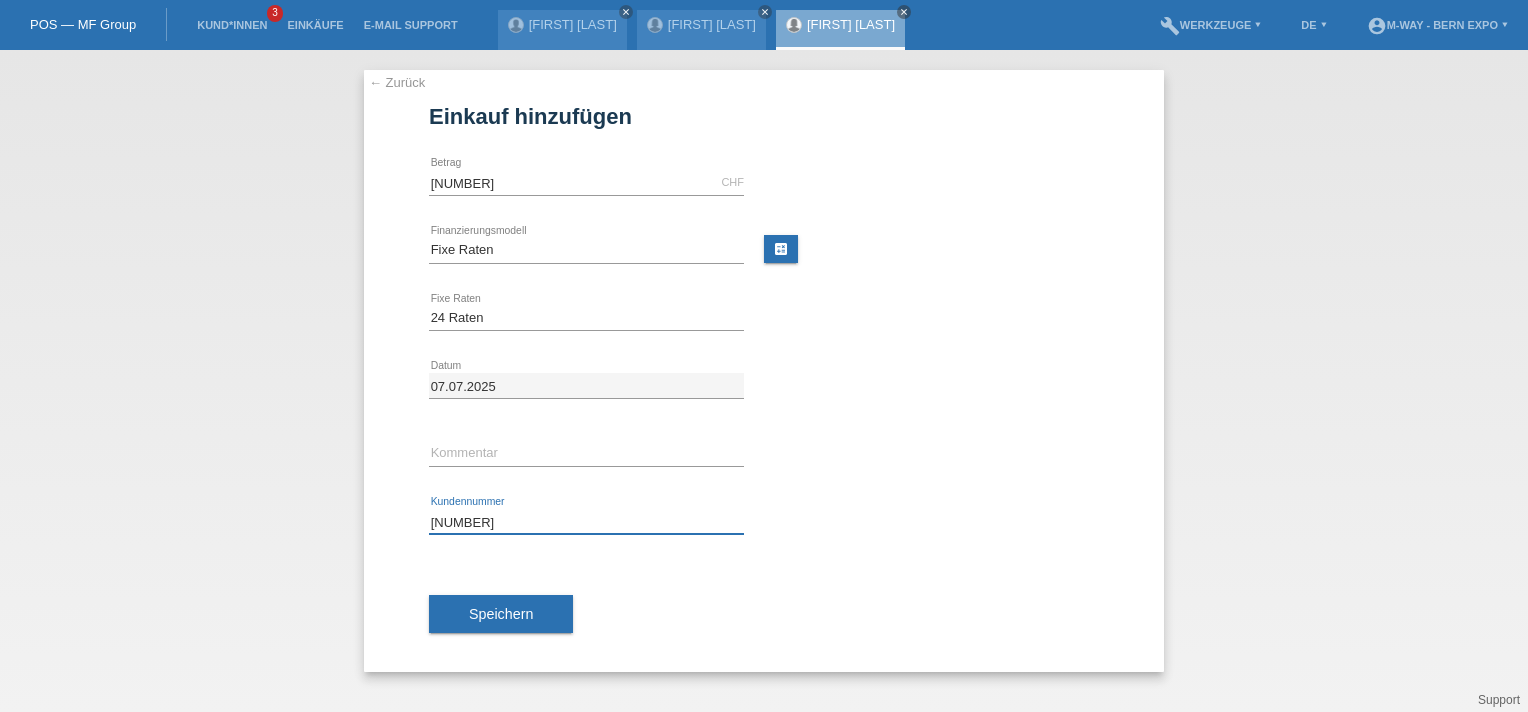 type on "K442922" 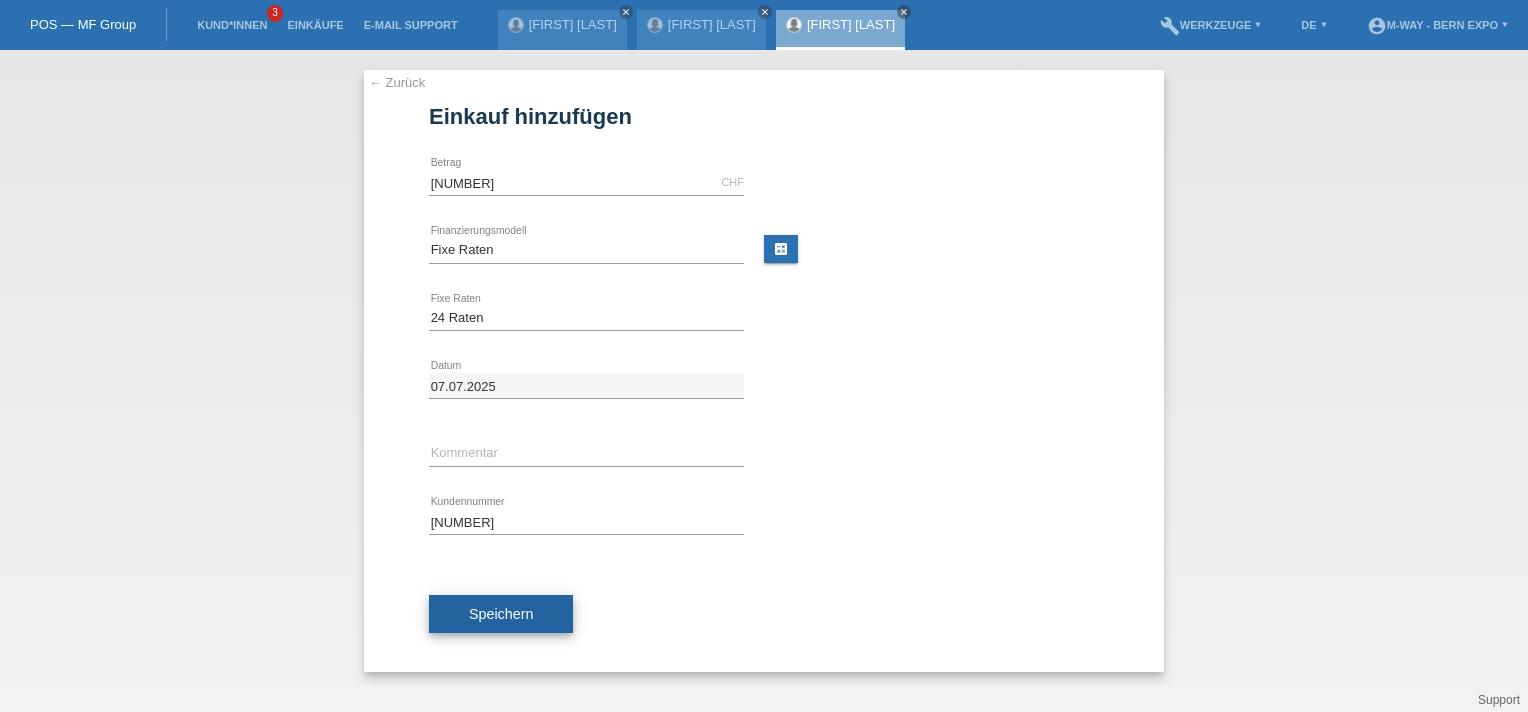 click on "Speichern" at bounding box center (501, 614) 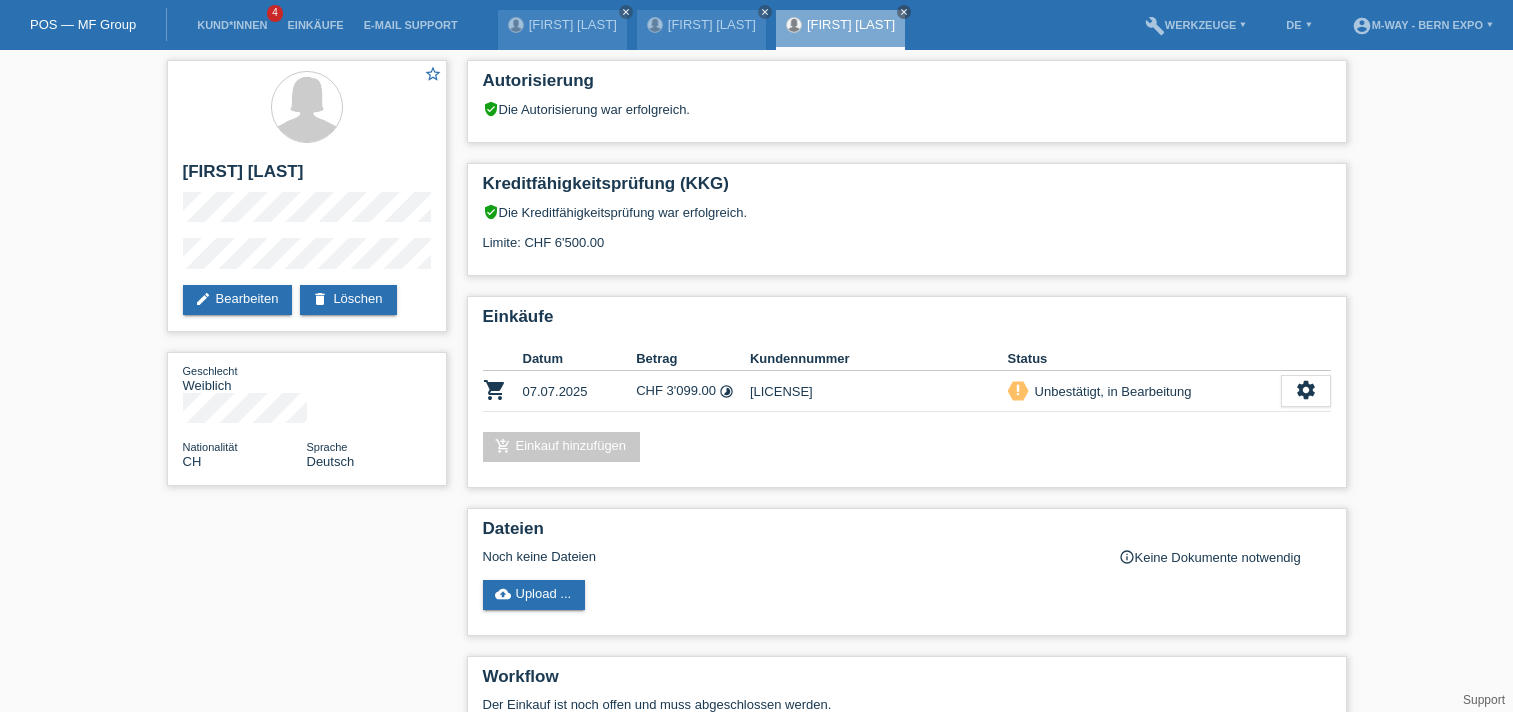scroll, scrollTop: 0, scrollLeft: 0, axis: both 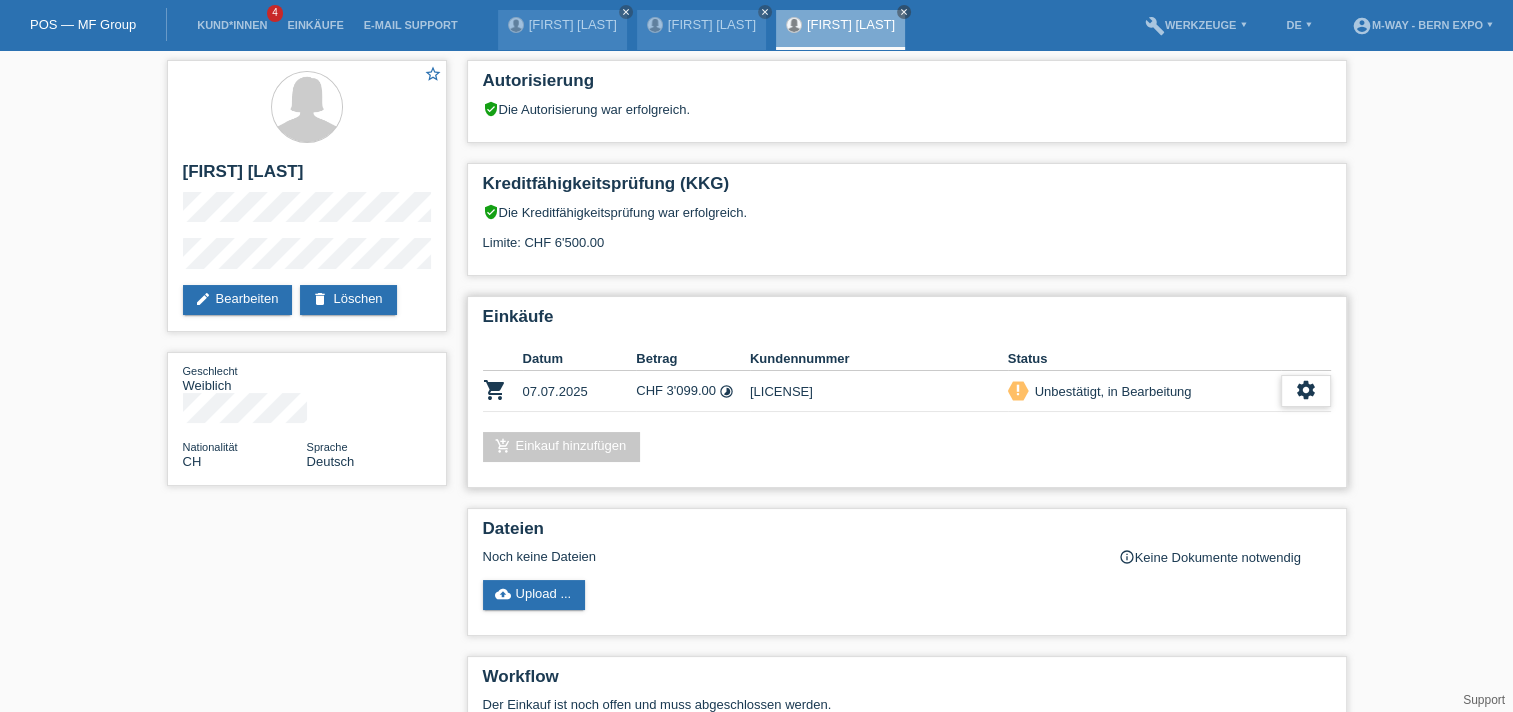 click on "settings" at bounding box center [1306, 390] 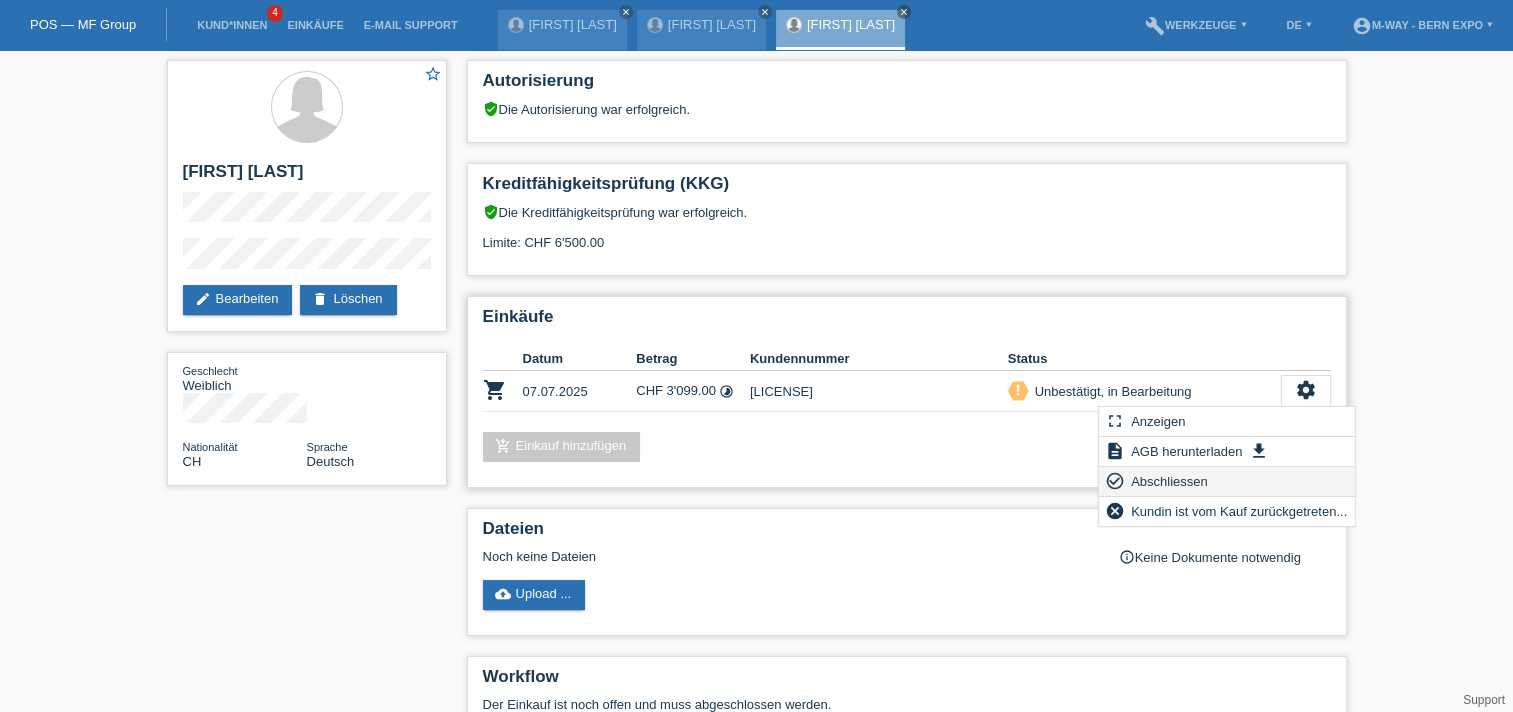 click on "Abschliessen" at bounding box center [1169, 481] 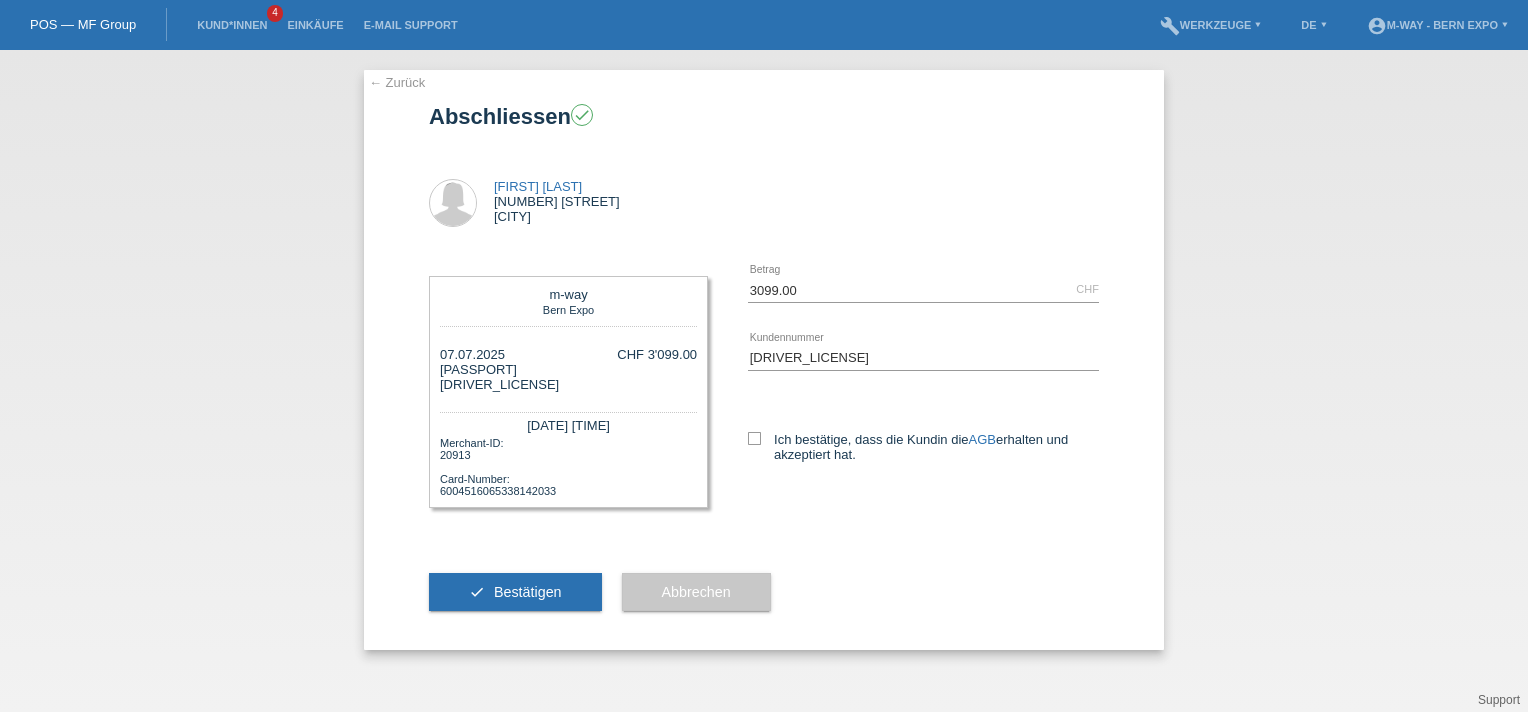 scroll, scrollTop: 0, scrollLeft: 0, axis: both 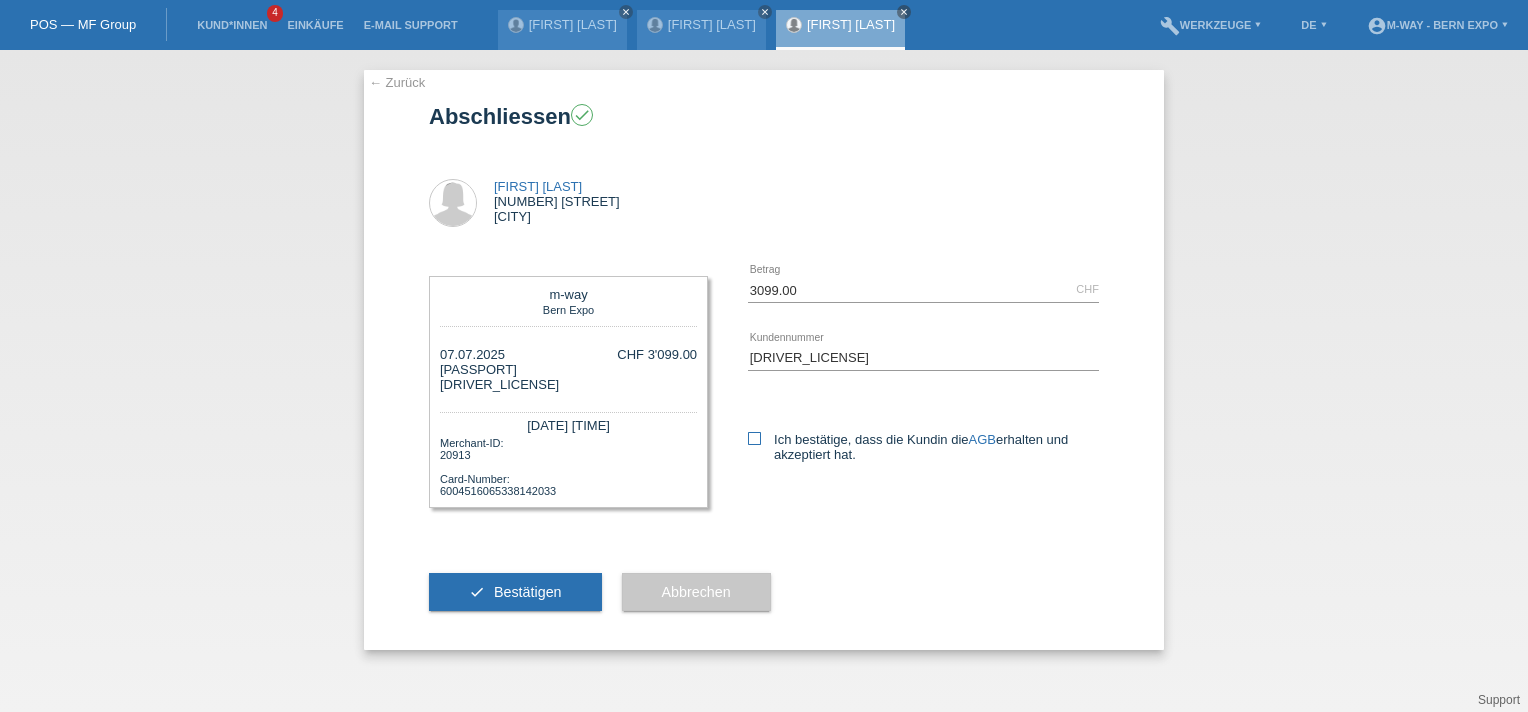 click at bounding box center (754, 438) 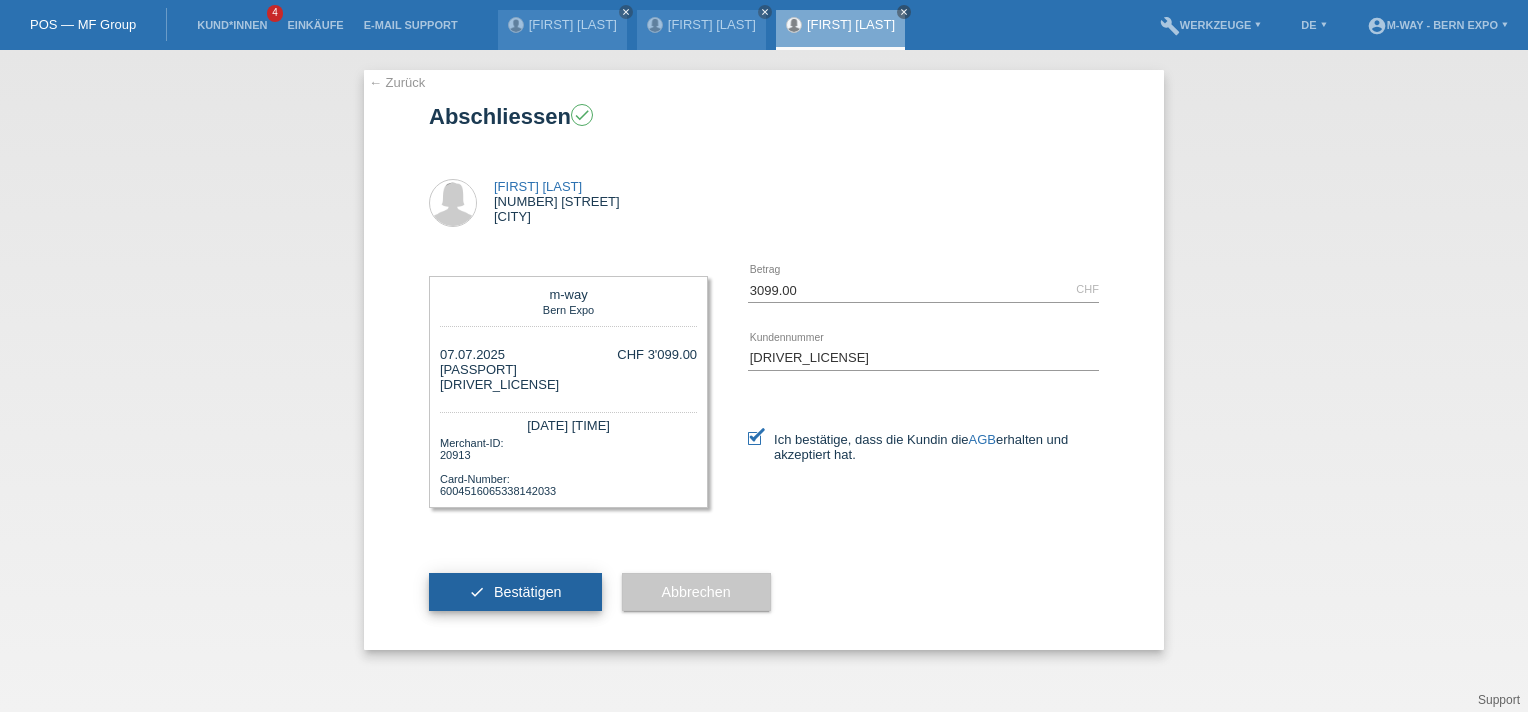 click on "Bestätigen" at bounding box center [528, 592] 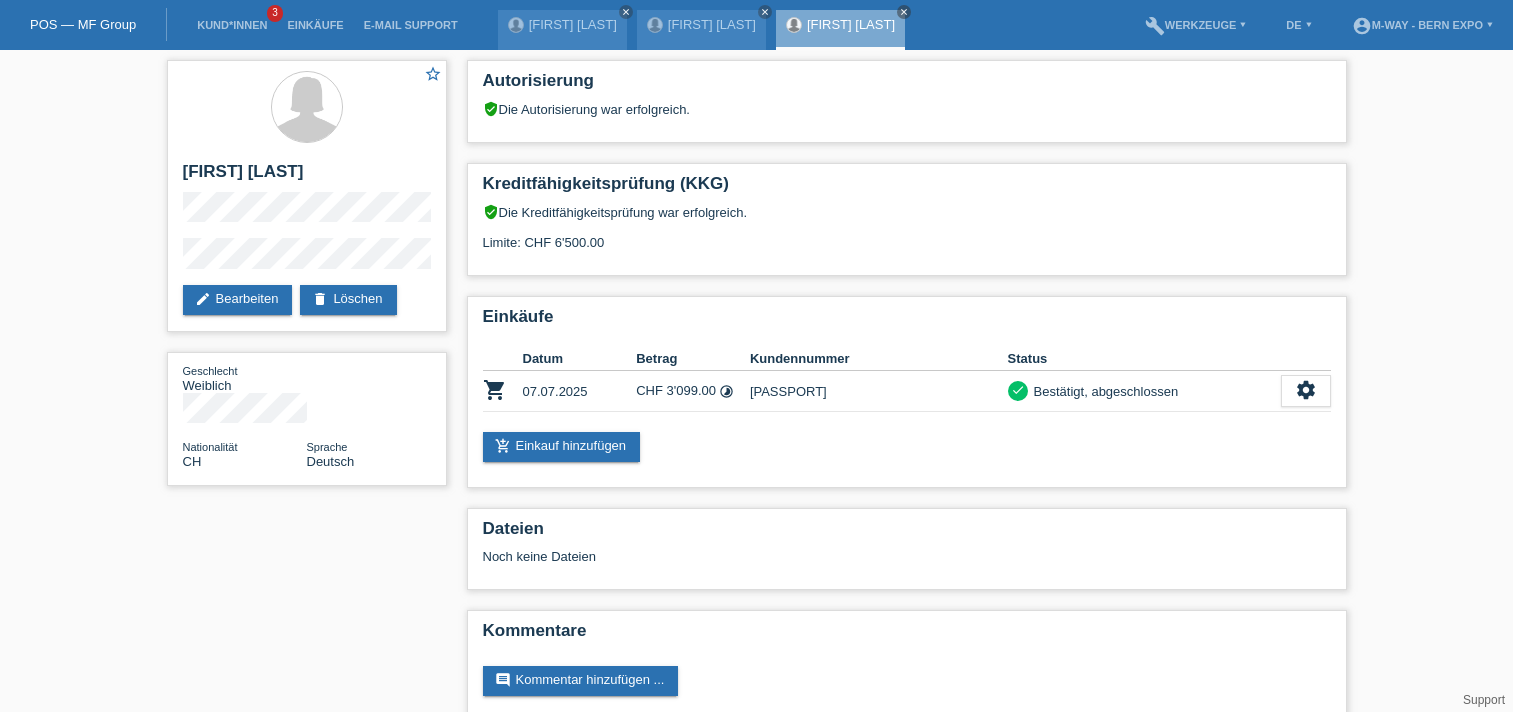 scroll, scrollTop: 0, scrollLeft: 0, axis: both 